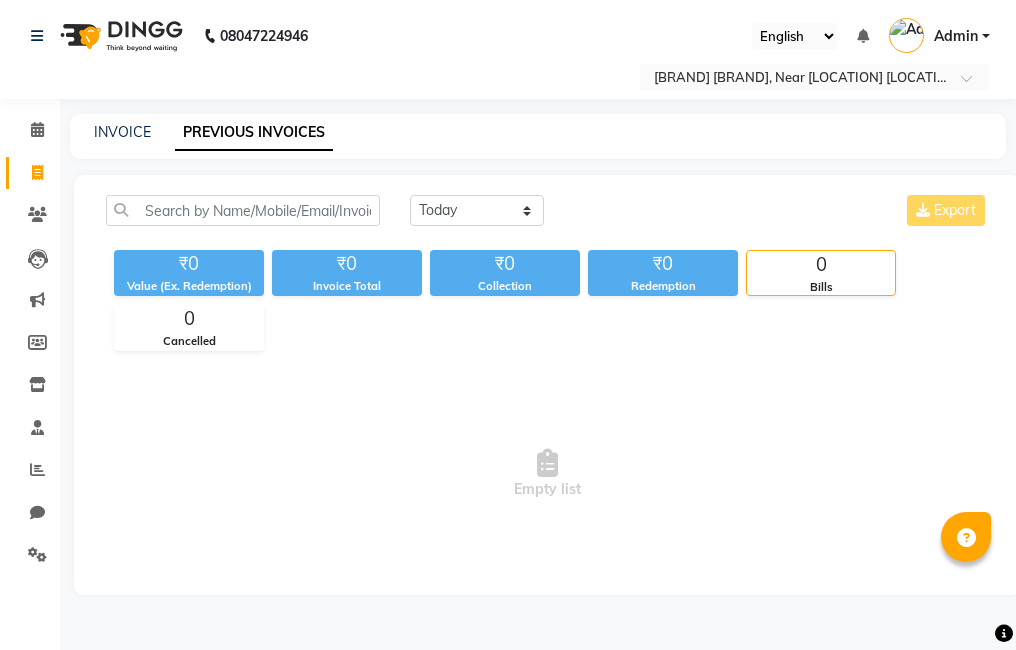 scroll, scrollTop: 0, scrollLeft: 0, axis: both 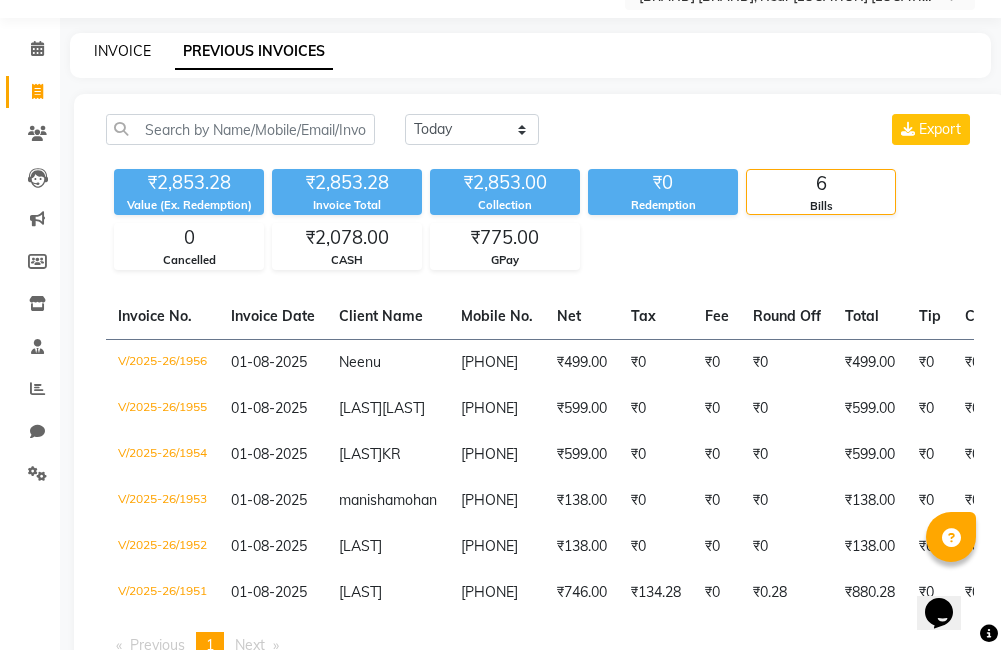 click on "INVOICE" 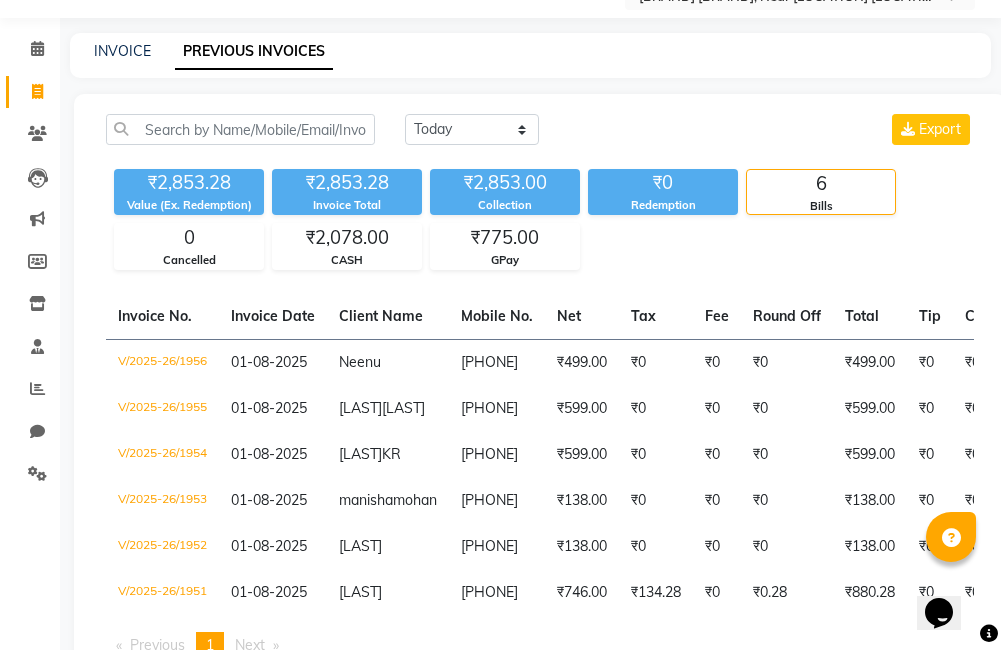 scroll, scrollTop: 0, scrollLeft: 0, axis: both 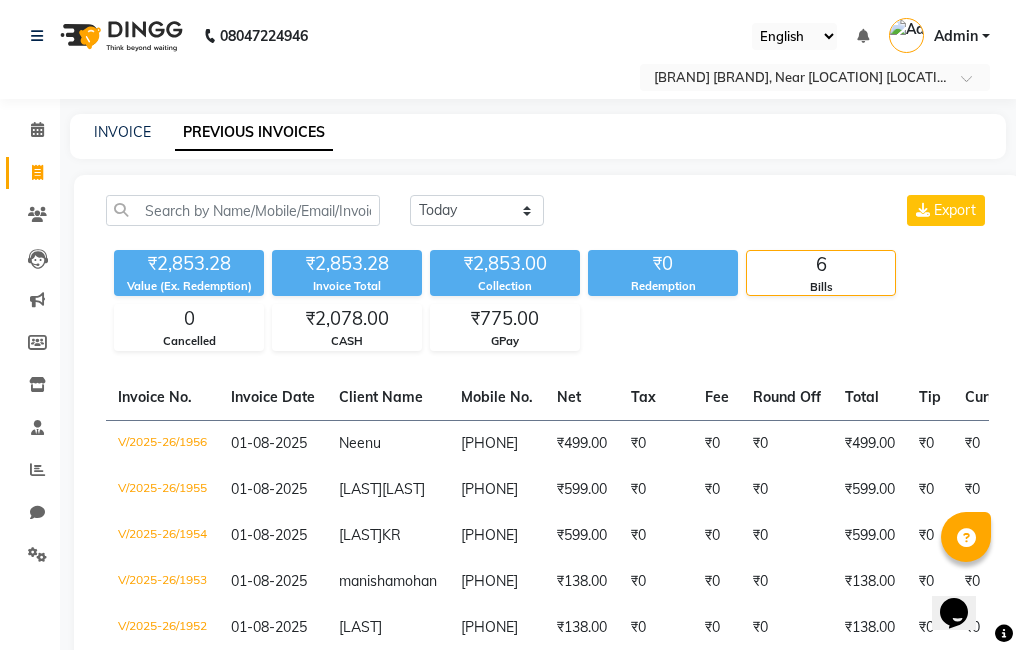 select on "7633" 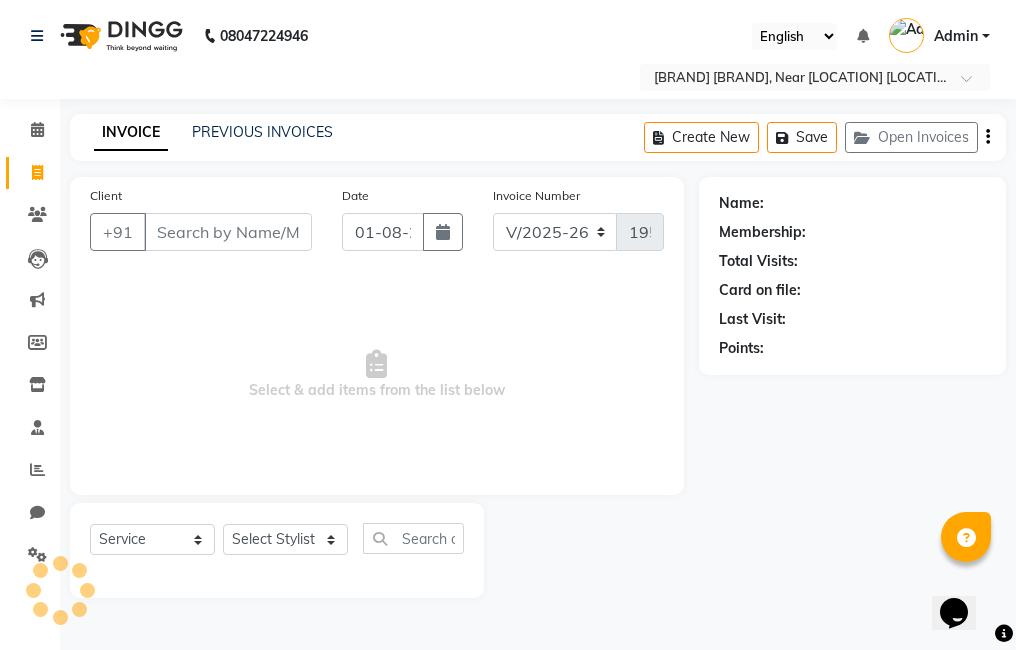 click on "Client" at bounding box center (228, 232) 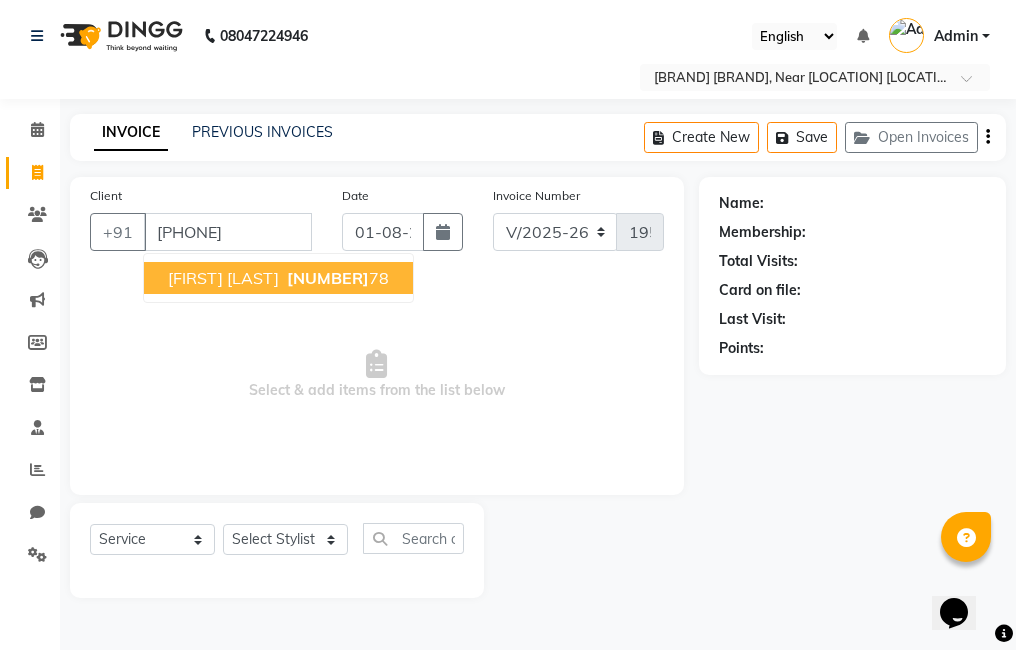 type on "[PHONE]" 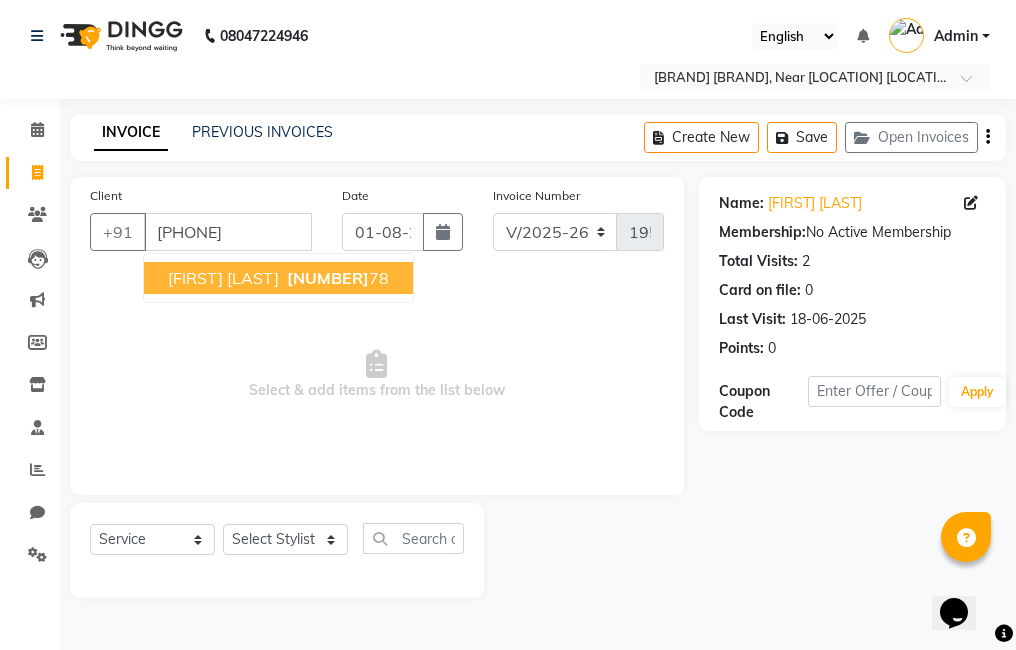 click on "[FIRST] [LAST]" at bounding box center [223, 278] 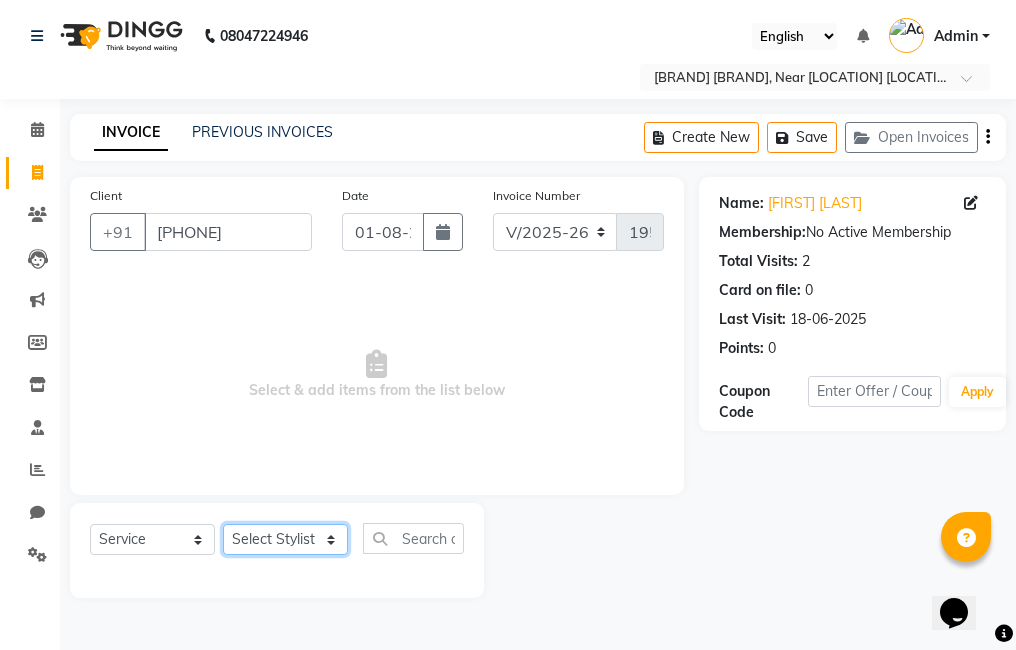 click on "Select Stylist [LAST] [LAST] [LAST] [LAST] [LAST] [LAST] [LAST] [LAST] [LAST]" 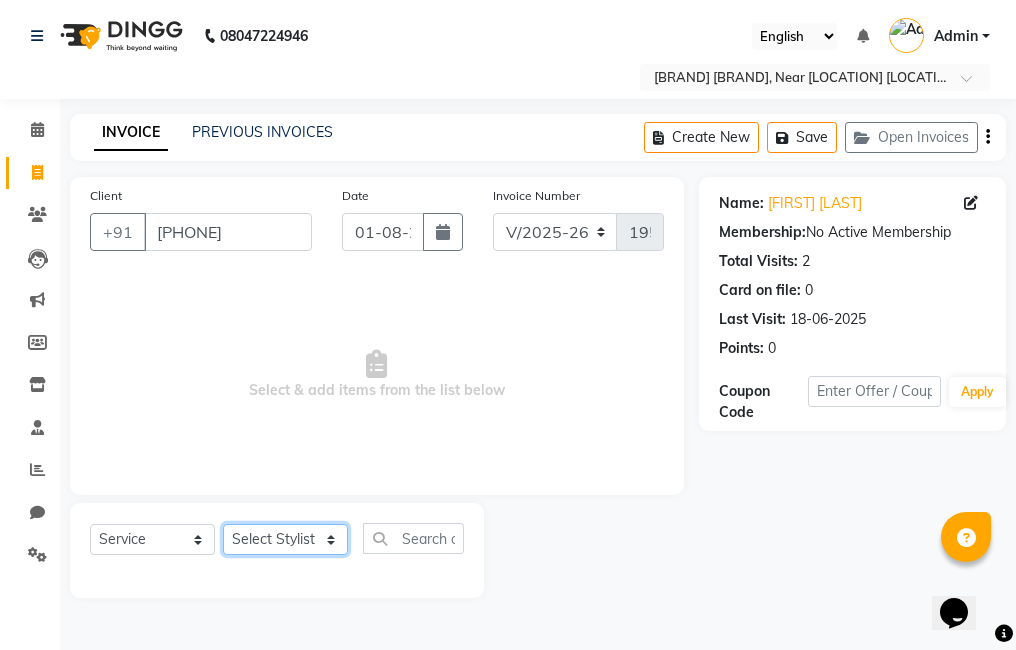 select on "85195" 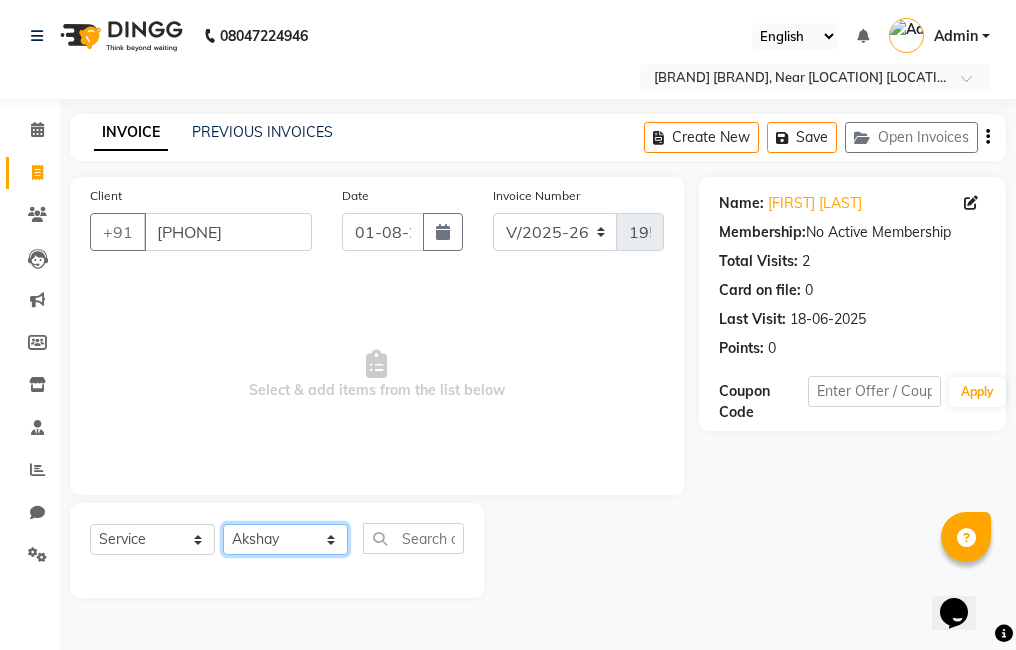 click on "Select Stylist [LAST] [LAST] [LAST] [LAST] [LAST] [LAST] [LAST] [LAST] [LAST]" 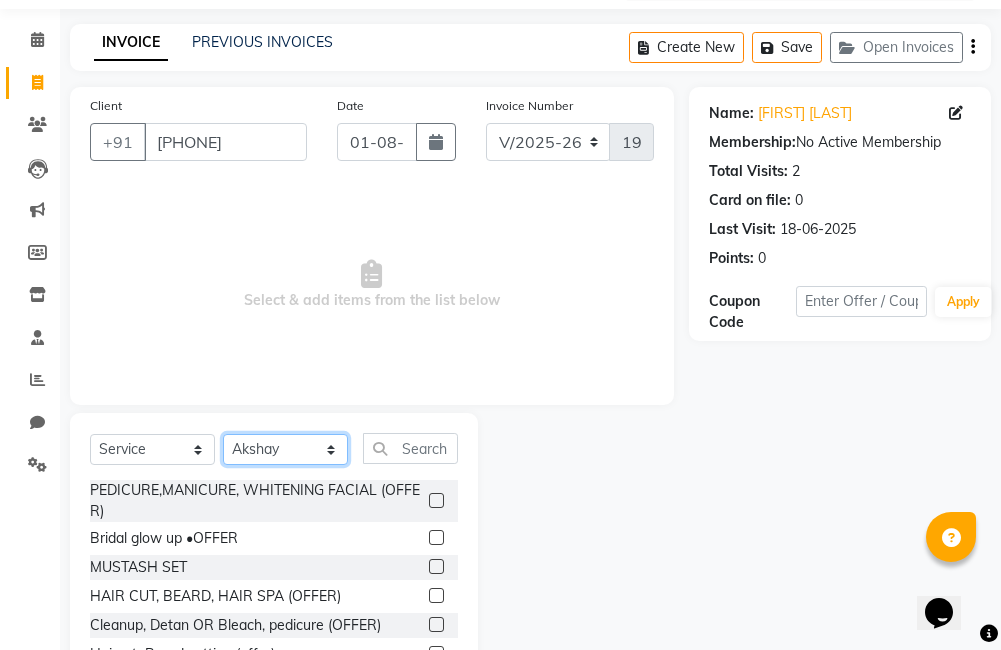 scroll, scrollTop: 178, scrollLeft: 0, axis: vertical 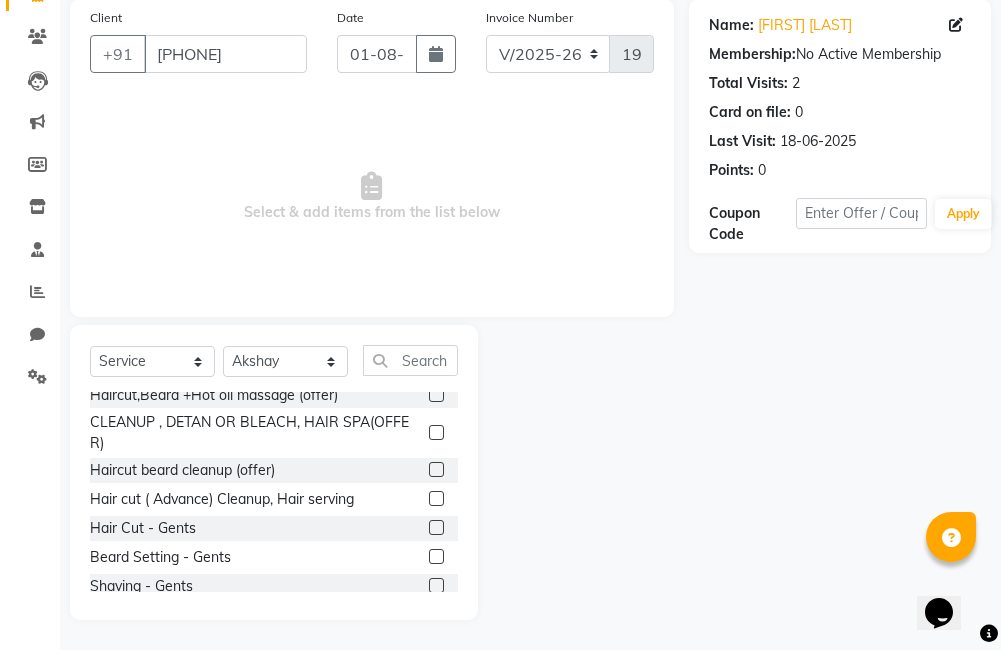 click 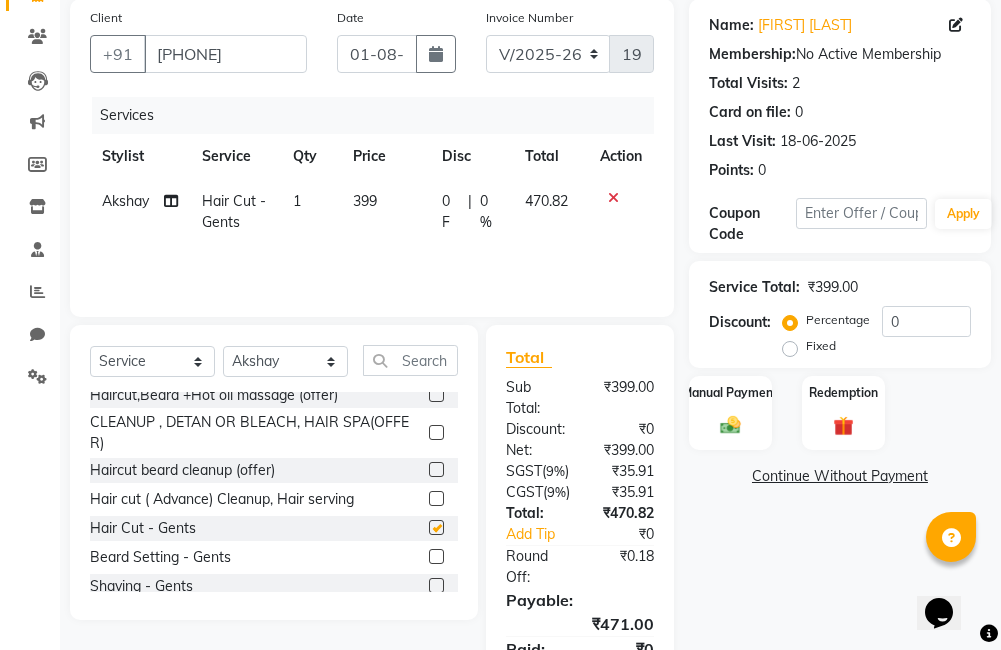 checkbox on "false" 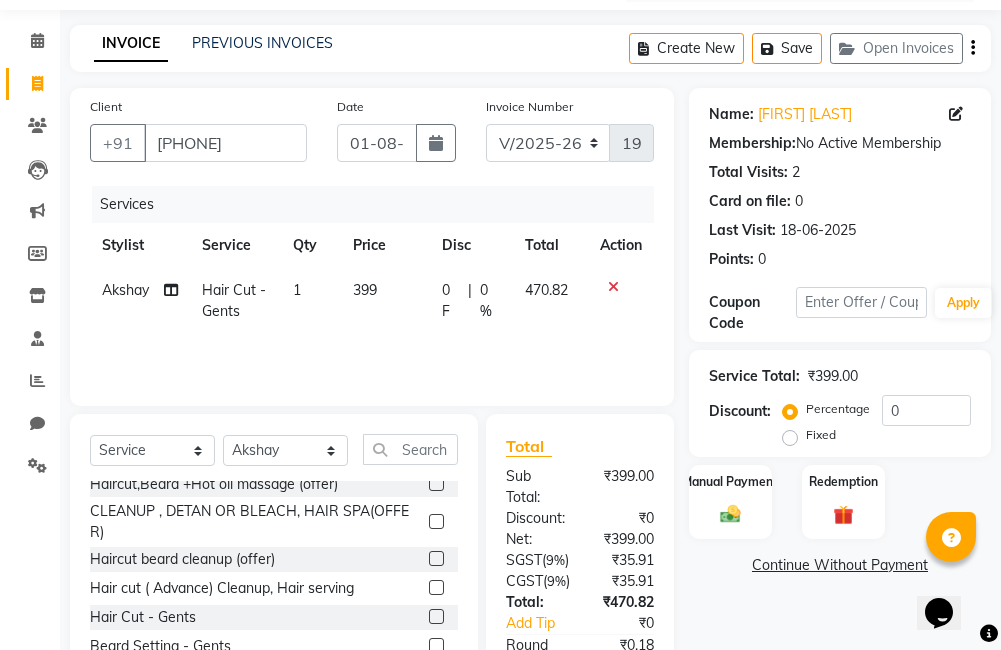 scroll, scrollTop: 0, scrollLeft: 0, axis: both 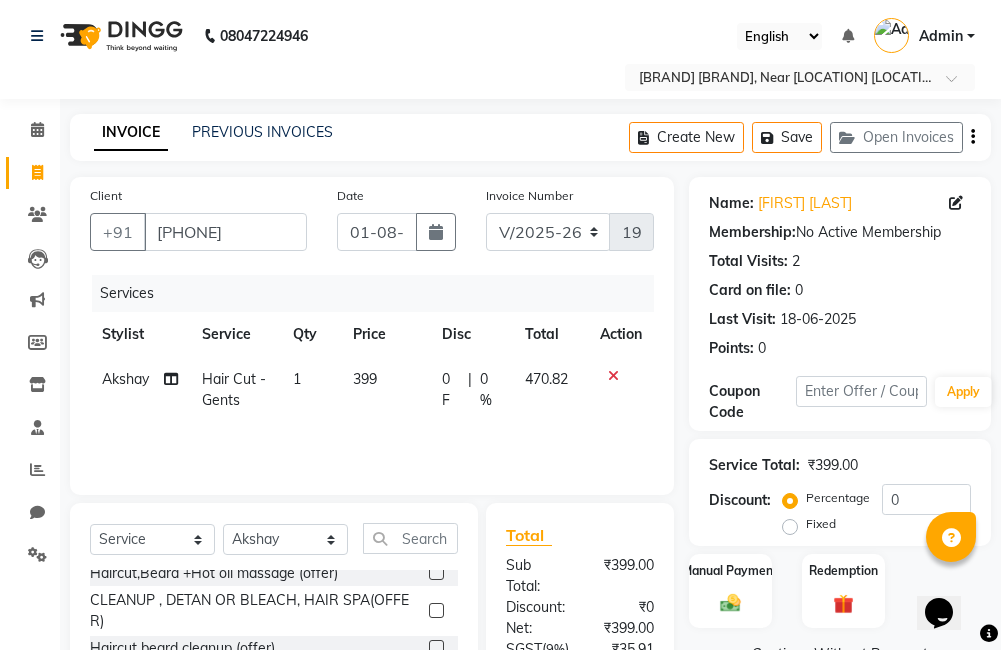 click 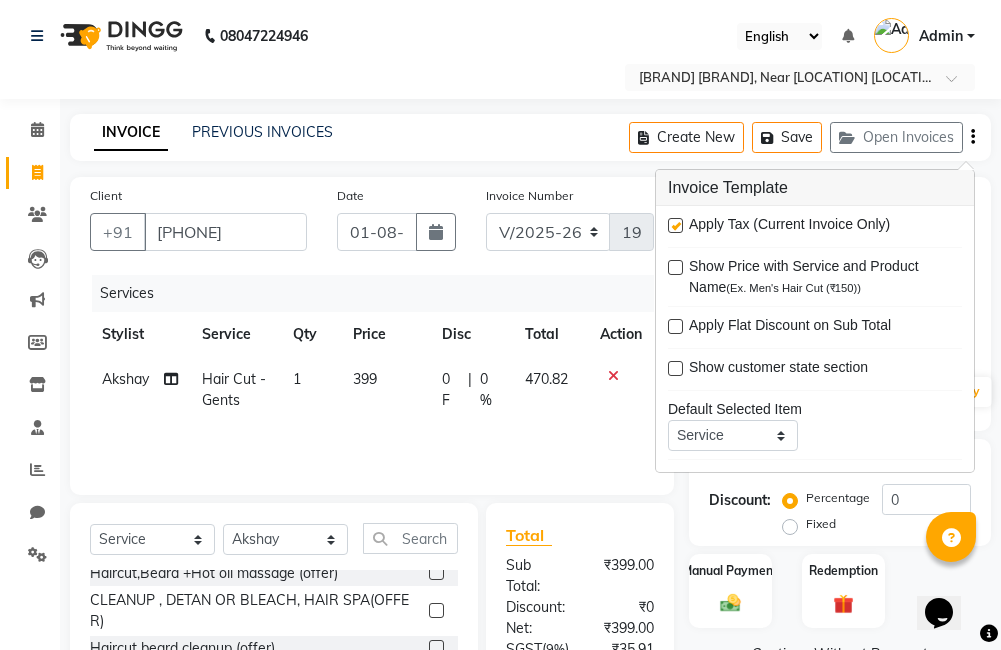 click at bounding box center [675, 225] 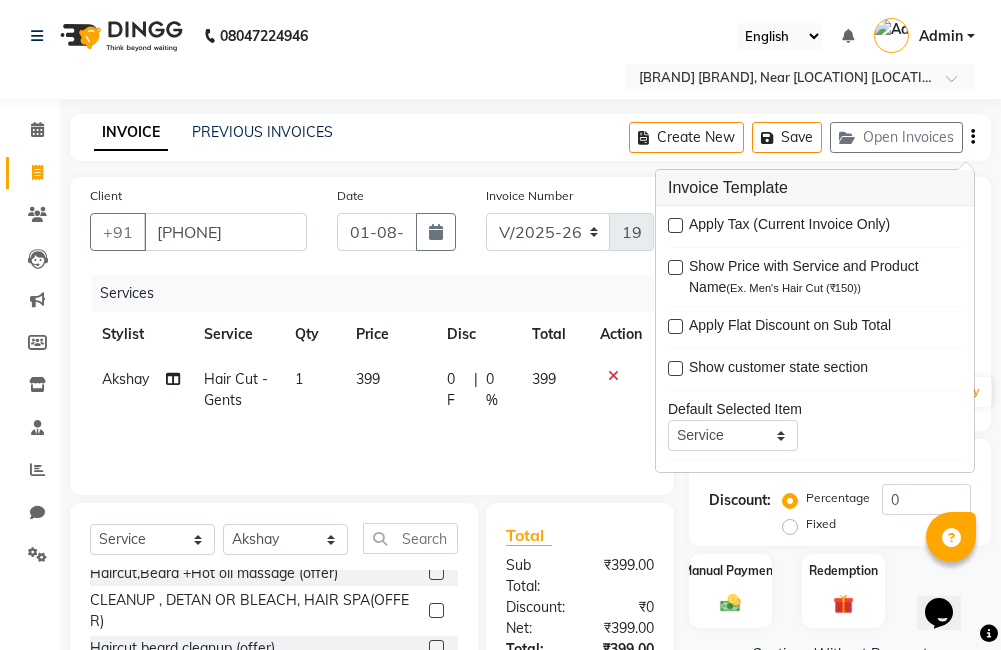 click at bounding box center (675, 225) 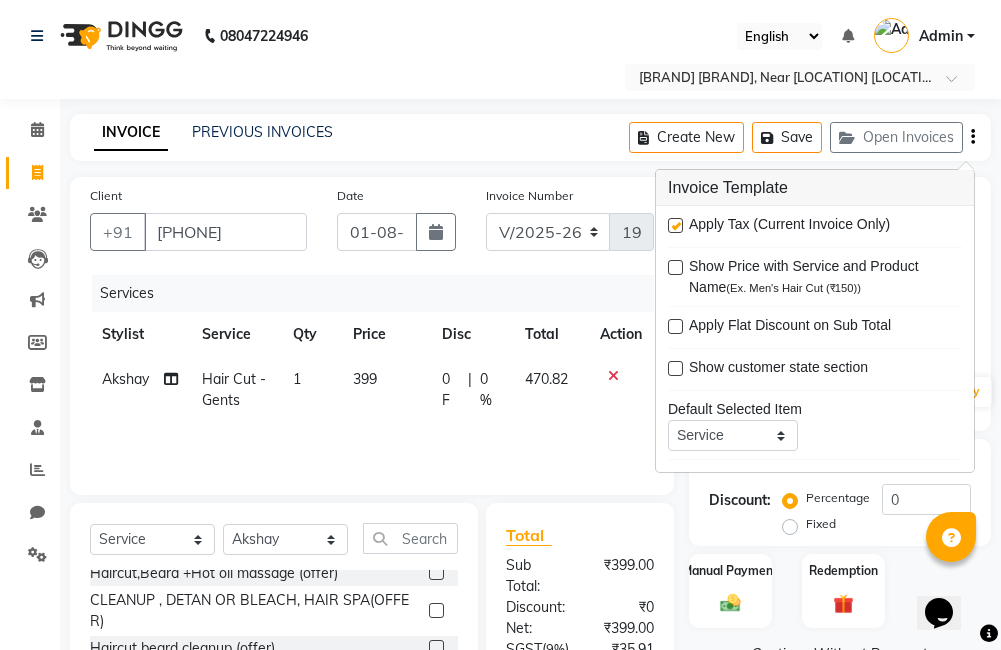 click at bounding box center [675, 225] 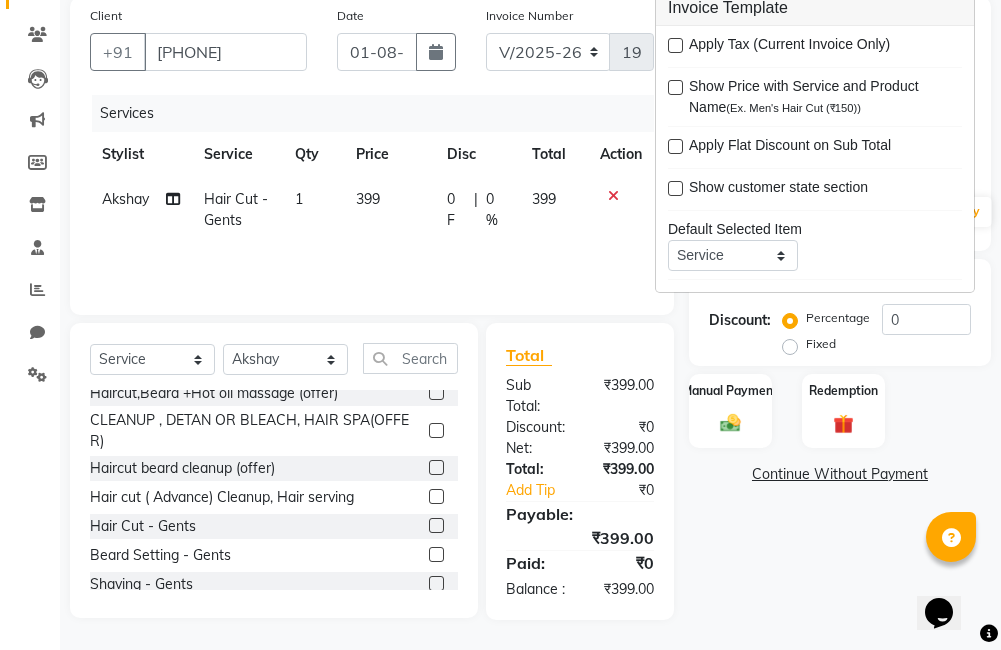 scroll, scrollTop: 201, scrollLeft: 0, axis: vertical 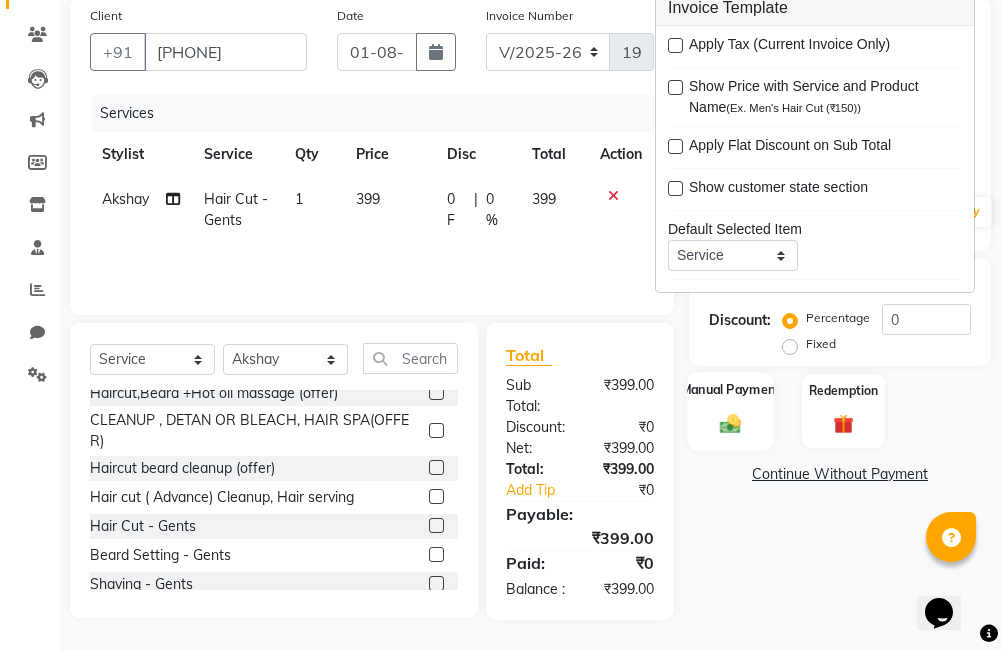 click on "Manual Payment" 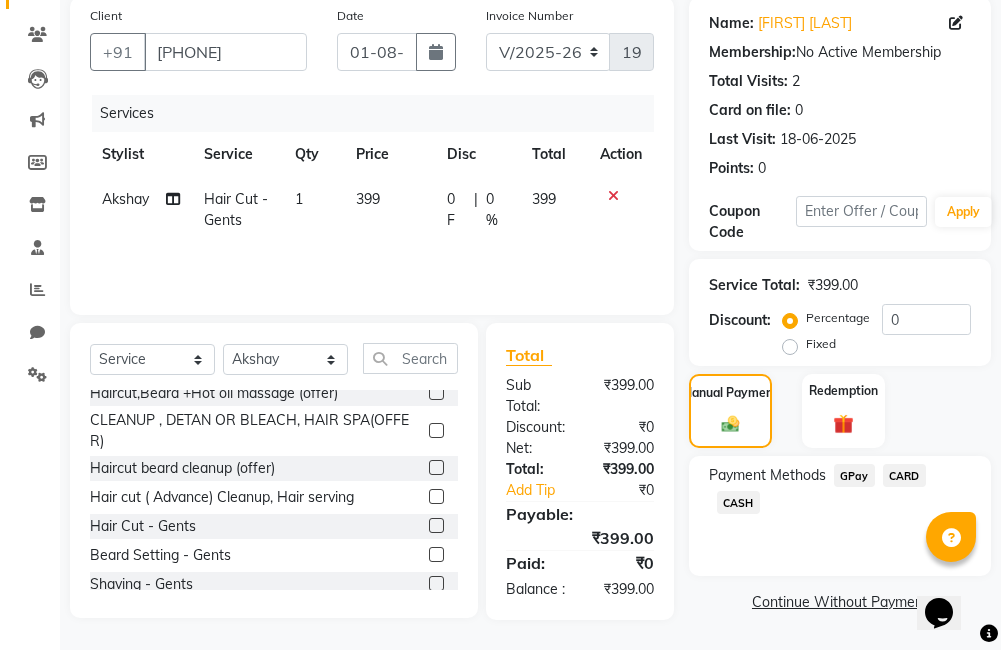 click on "CARD" 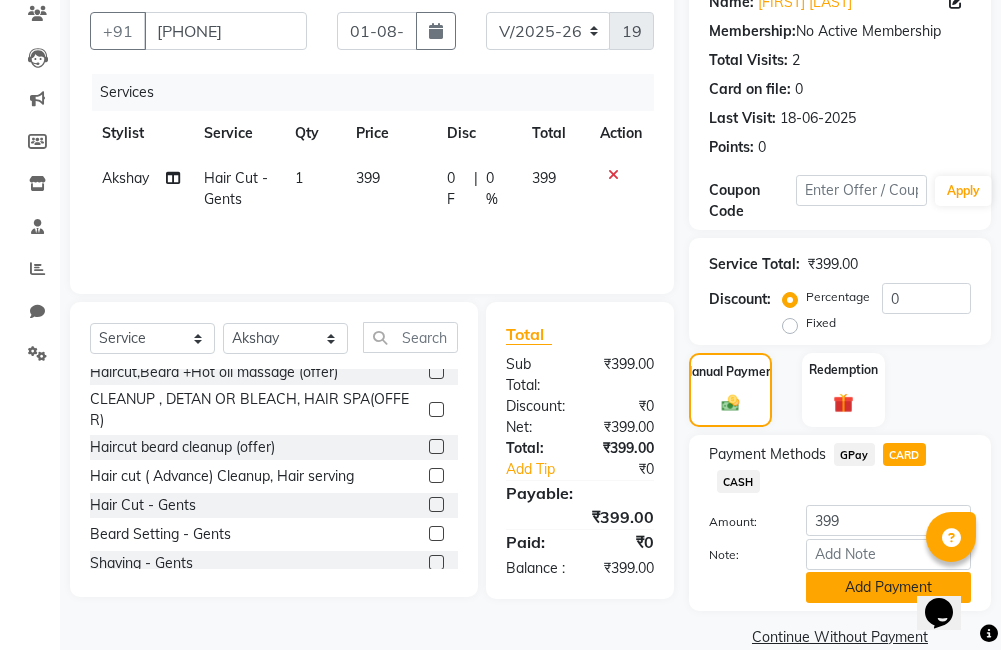 click on "Add Payment" 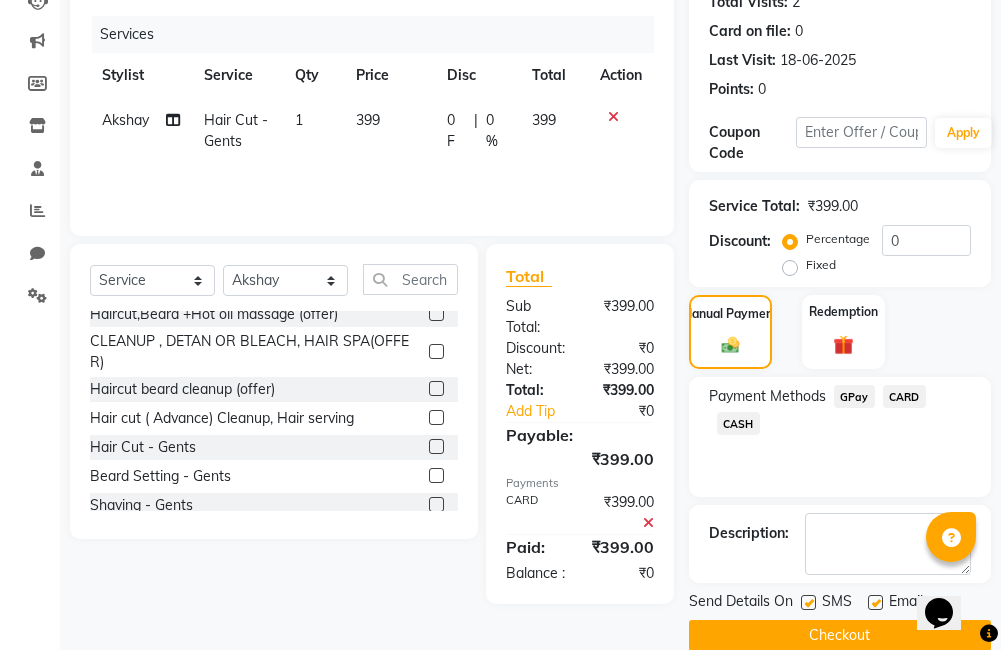 scroll, scrollTop: 290, scrollLeft: 0, axis: vertical 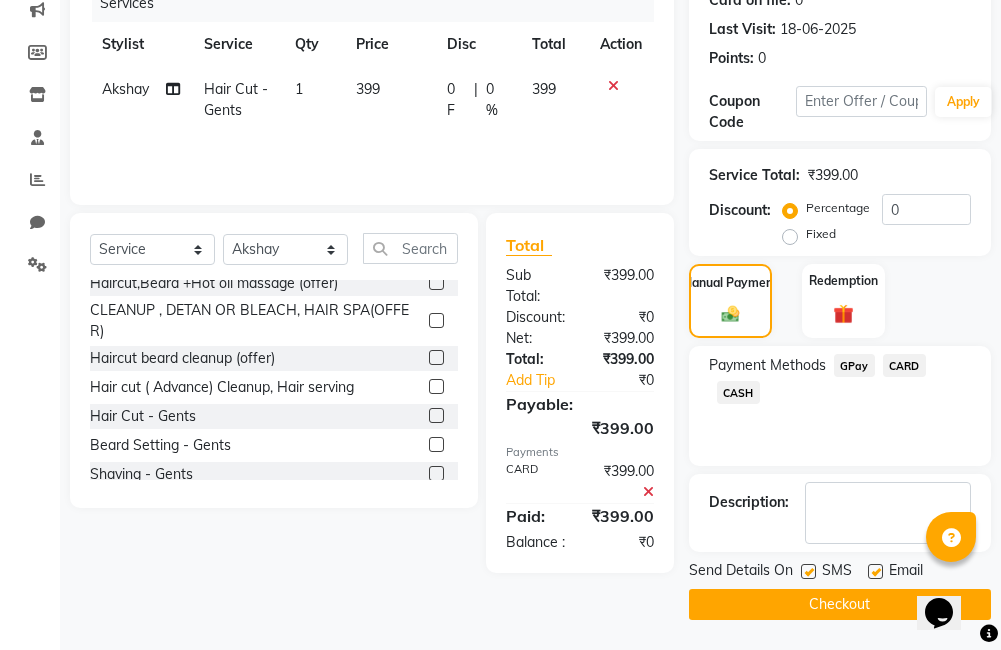 click on "Checkout" 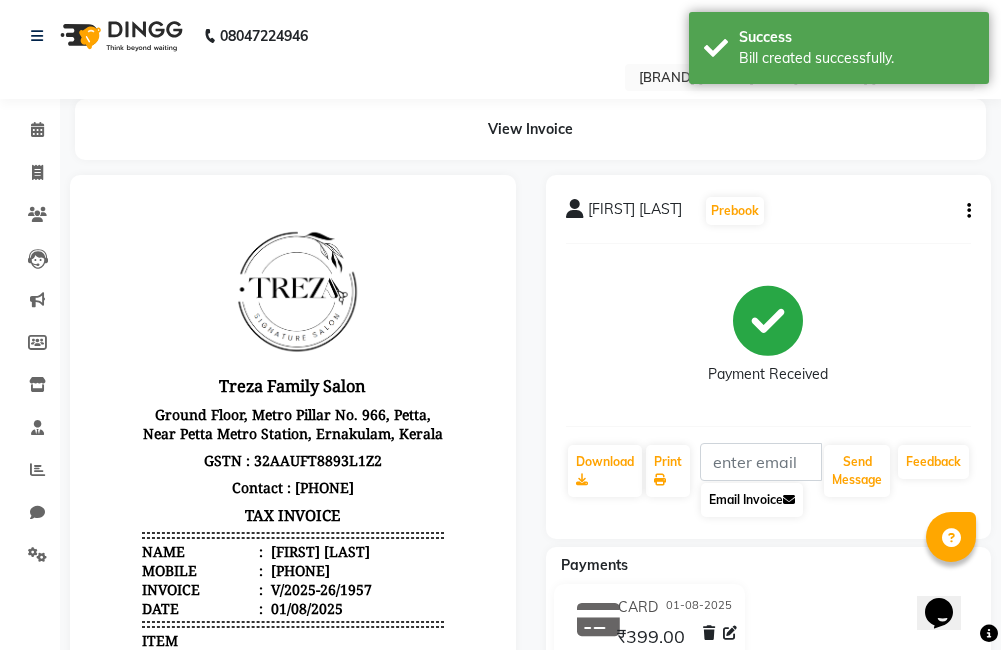 scroll, scrollTop: 0, scrollLeft: 0, axis: both 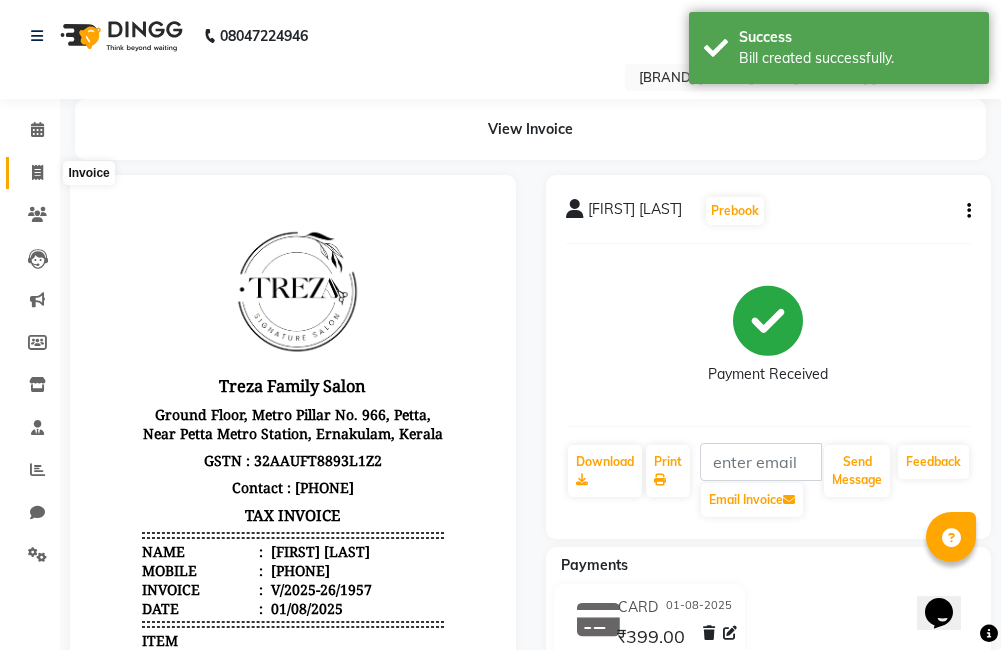 drag, startPoint x: 43, startPoint y: 174, endPoint x: 60, endPoint y: 160, distance: 22.022715 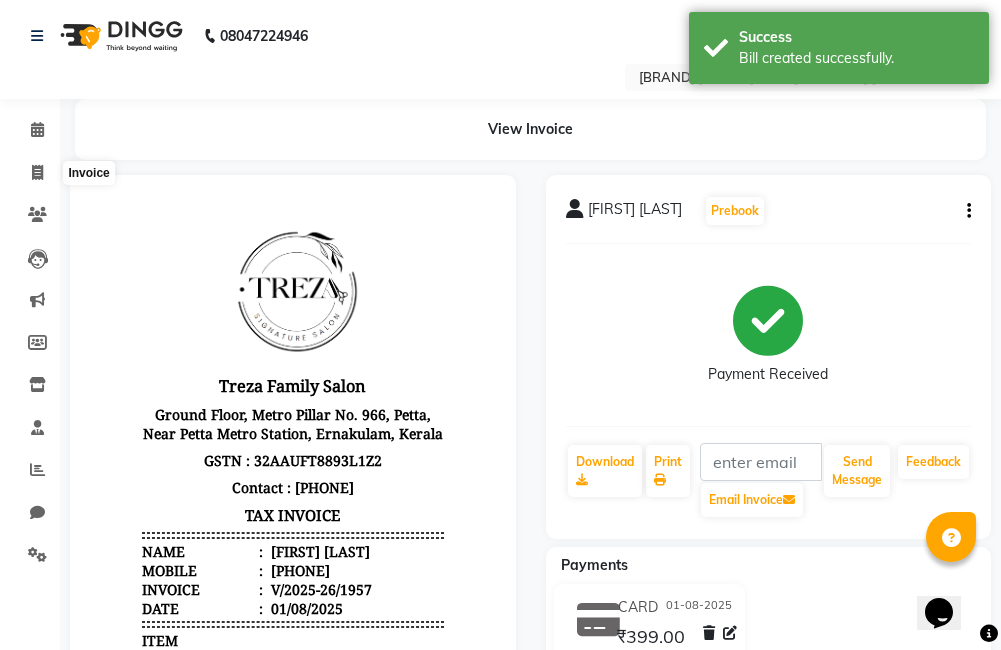 select on "service" 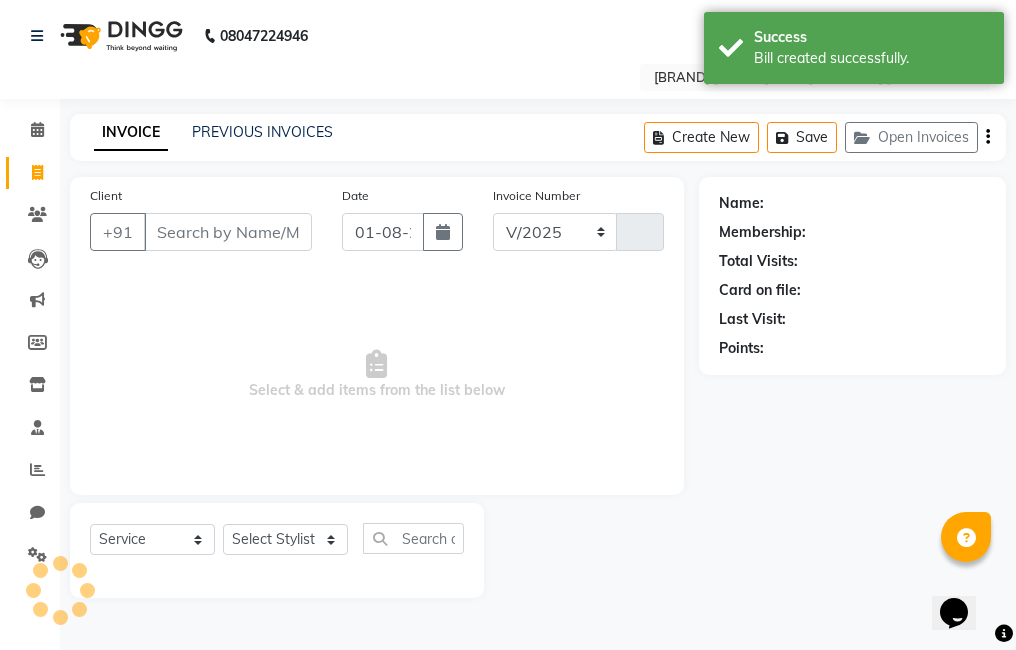 select on "7633" 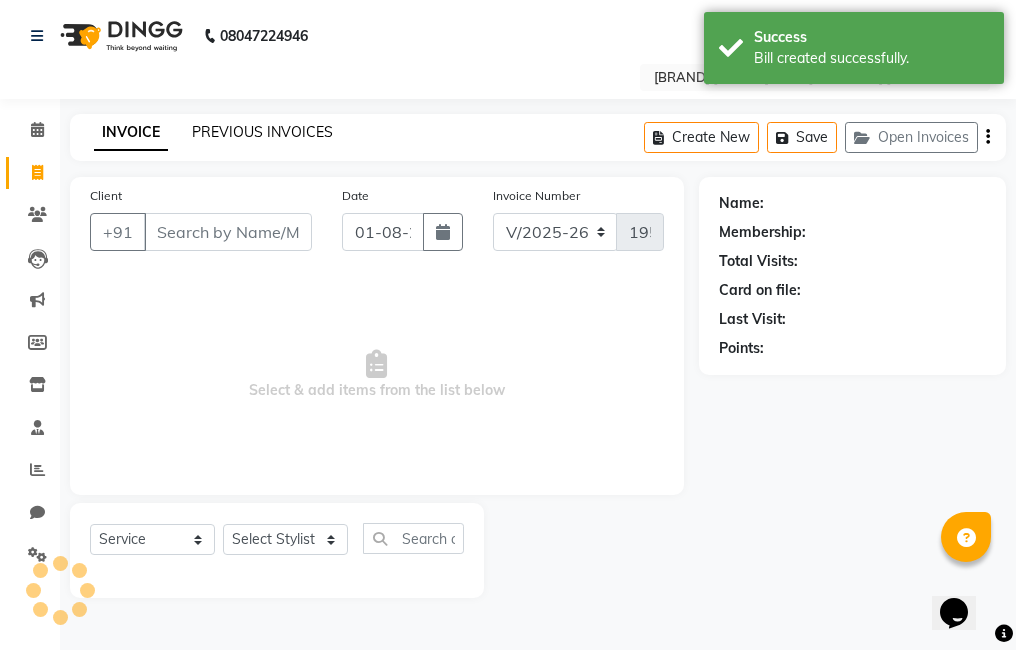 click on "PREVIOUS INVOICES" 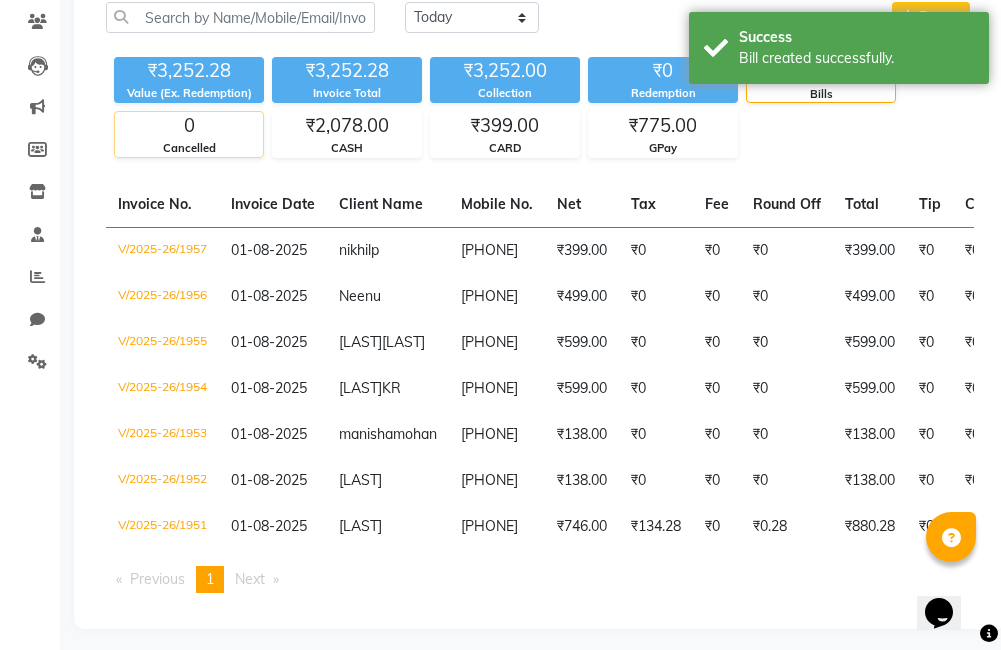 scroll, scrollTop: 277, scrollLeft: 0, axis: vertical 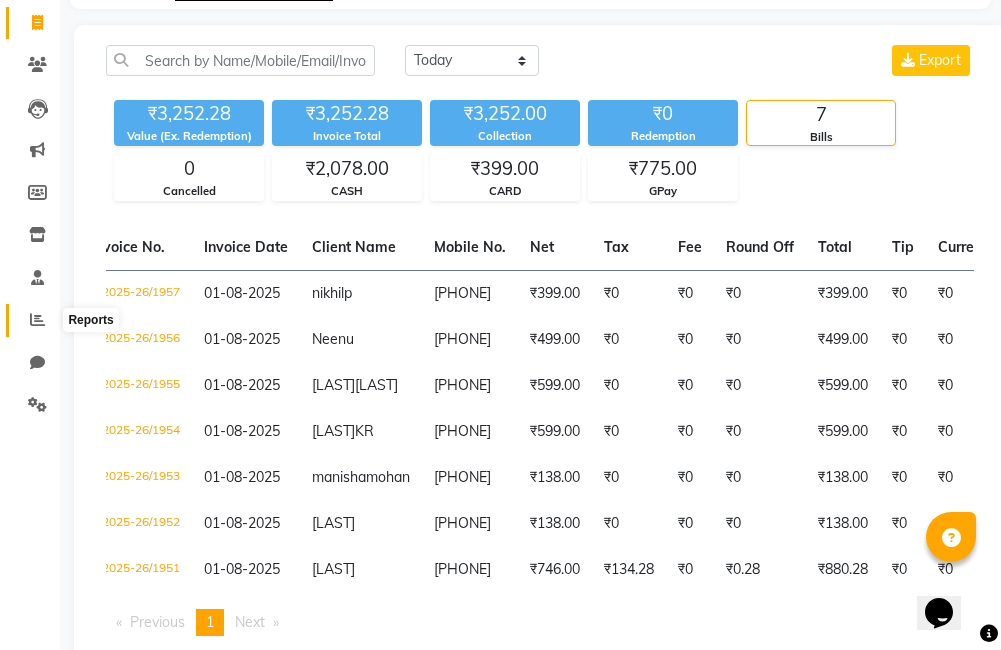 click 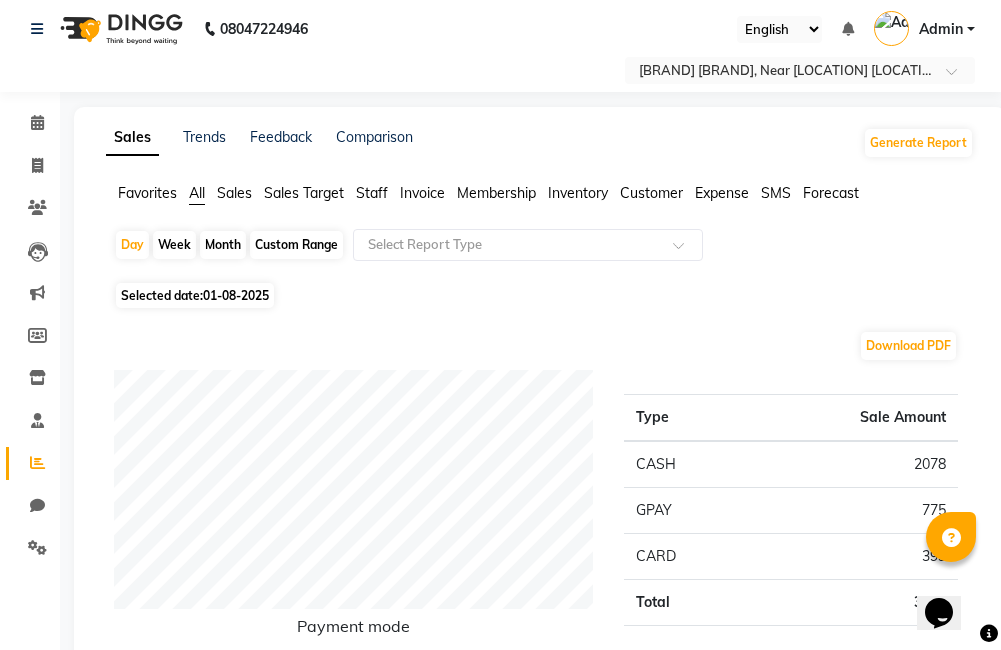 scroll, scrollTop: 0, scrollLeft: 0, axis: both 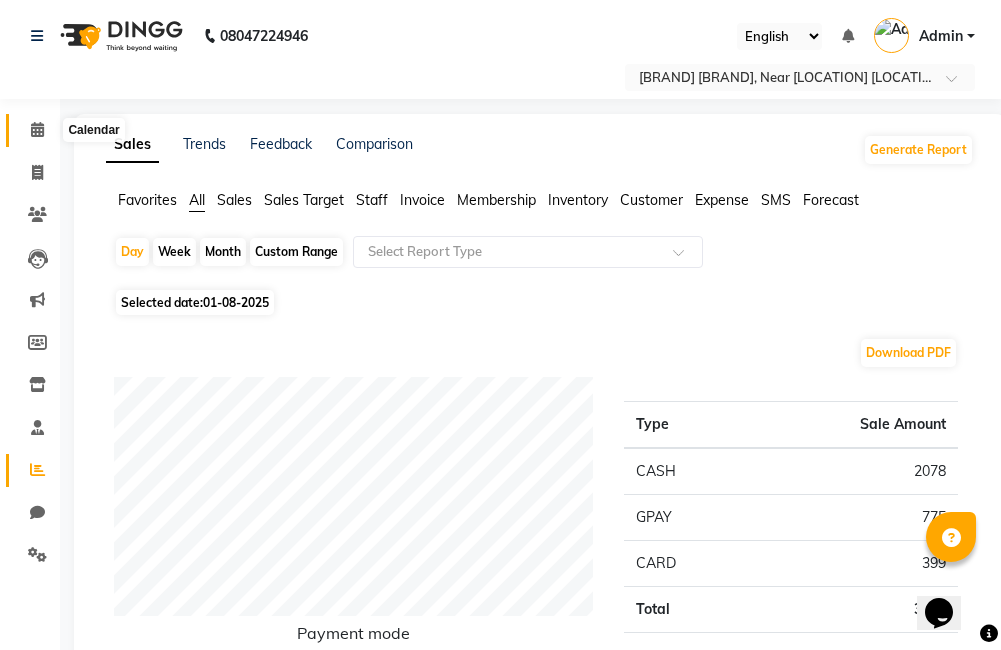 drag, startPoint x: 33, startPoint y: 135, endPoint x: 12, endPoint y: 131, distance: 21.377558 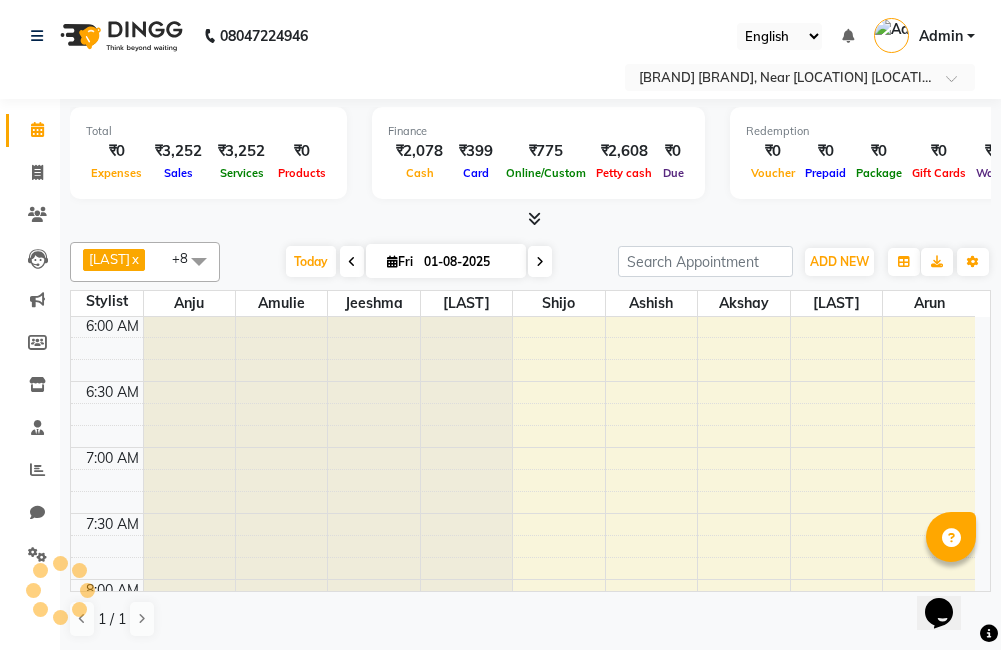 scroll, scrollTop: 793, scrollLeft: 0, axis: vertical 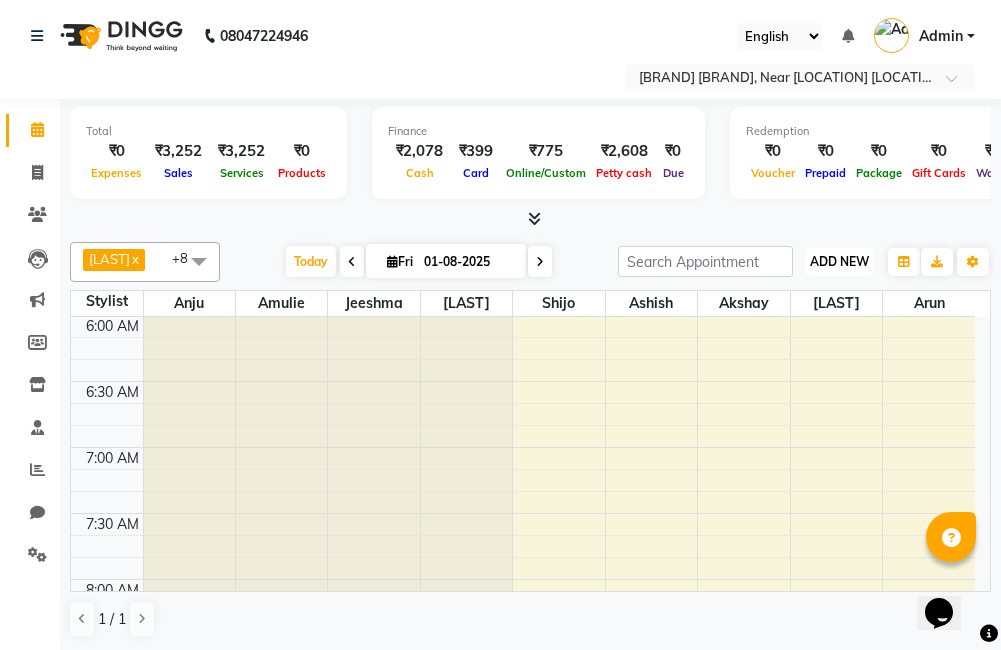 click on "ADD NEW" at bounding box center [839, 261] 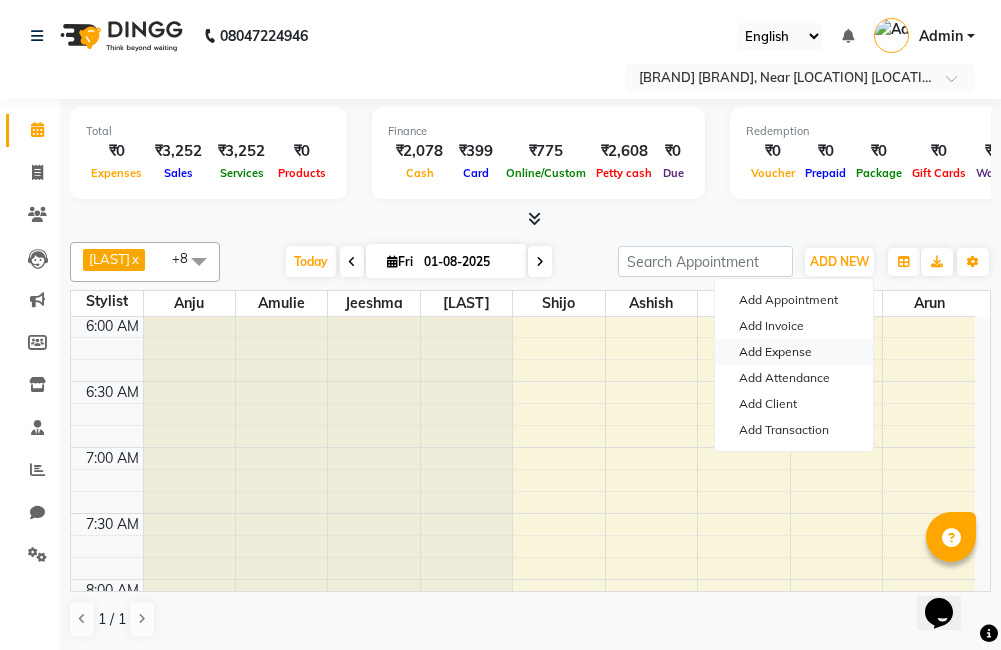 click on "Add Expense" at bounding box center [794, 352] 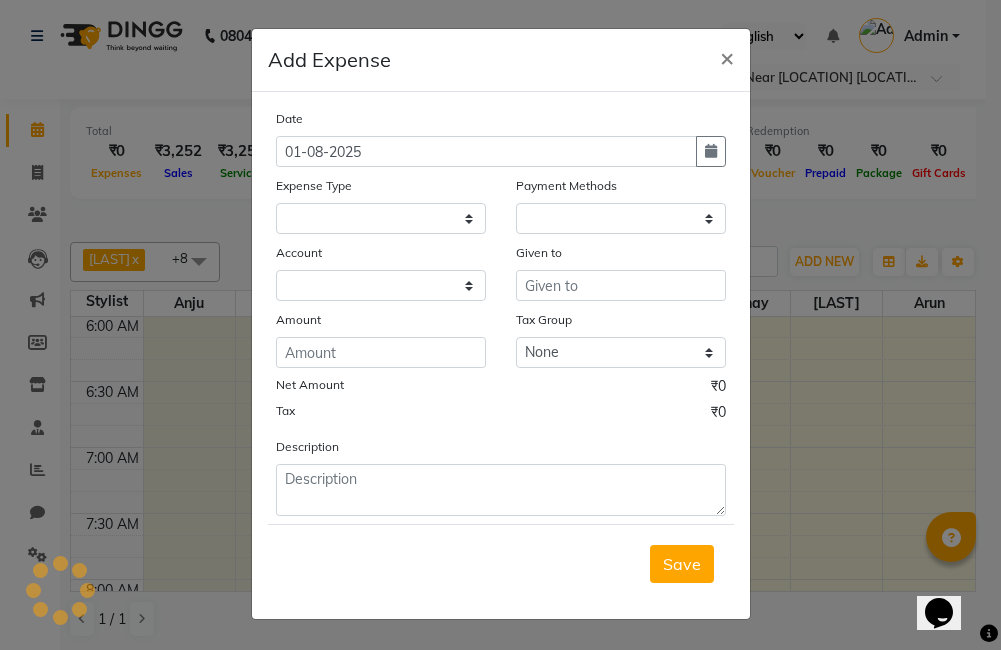 select 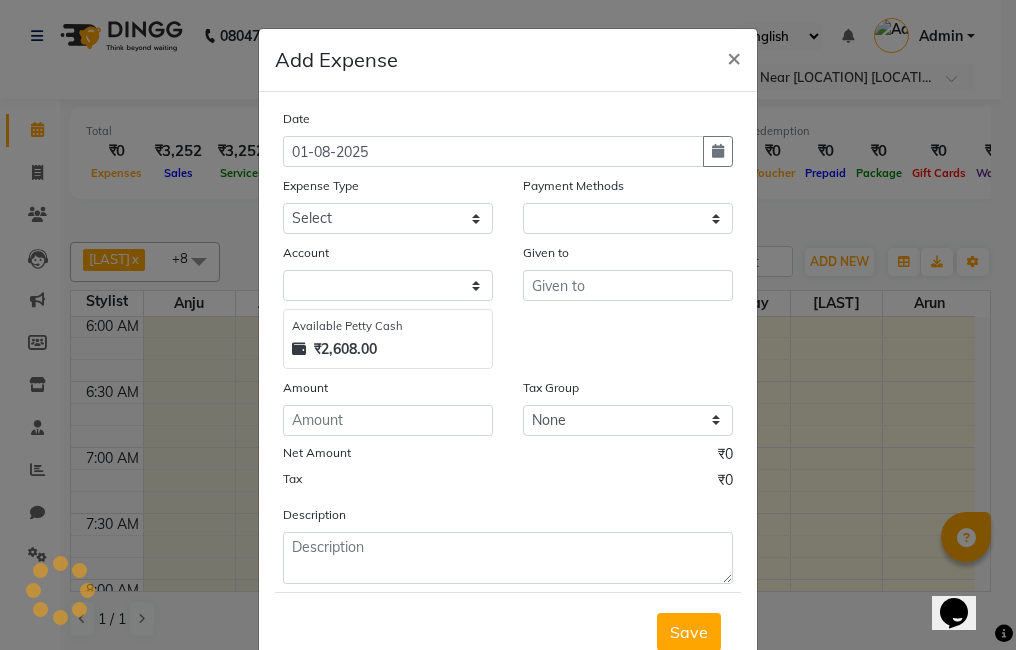 select on "1" 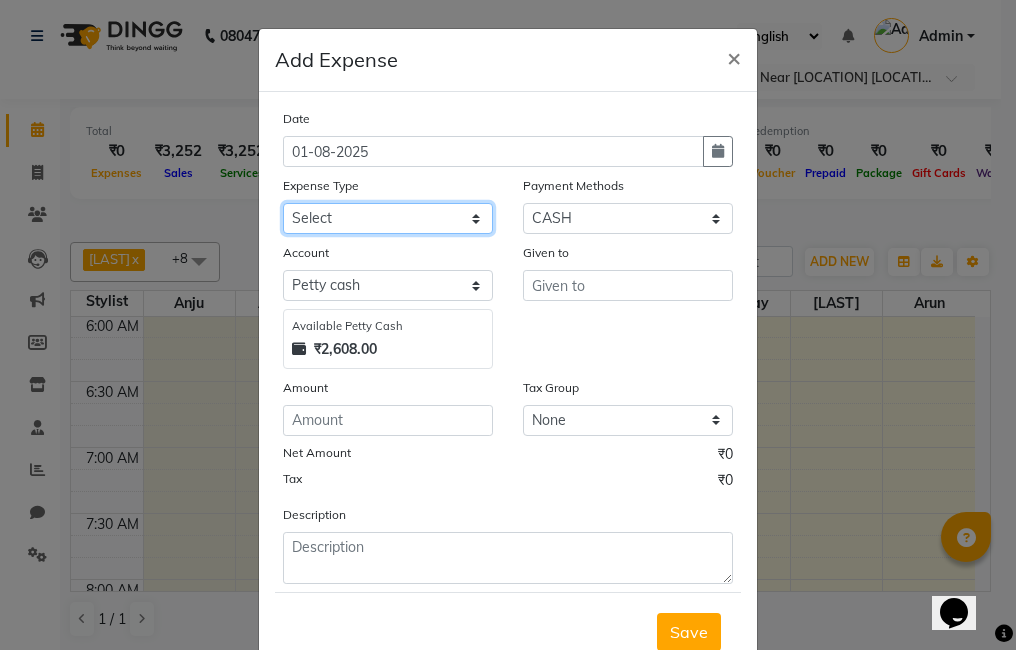 click on "Select Advance Salary Bank charges Car maintenance  Cash transfer to bank Cash transfer to hub Client Snacks Clinical charges Equipment foil paper Fuel Govt fee harpic Incentive Insurance International purchase Loan Repayment Maintenance Marketing milk Miscellaneous MRA Other over time cash over time cash Pantry Product Rent Salary Staff Snacks Tax Tea & Refreshment Utilities Utilities water can room water can salon" 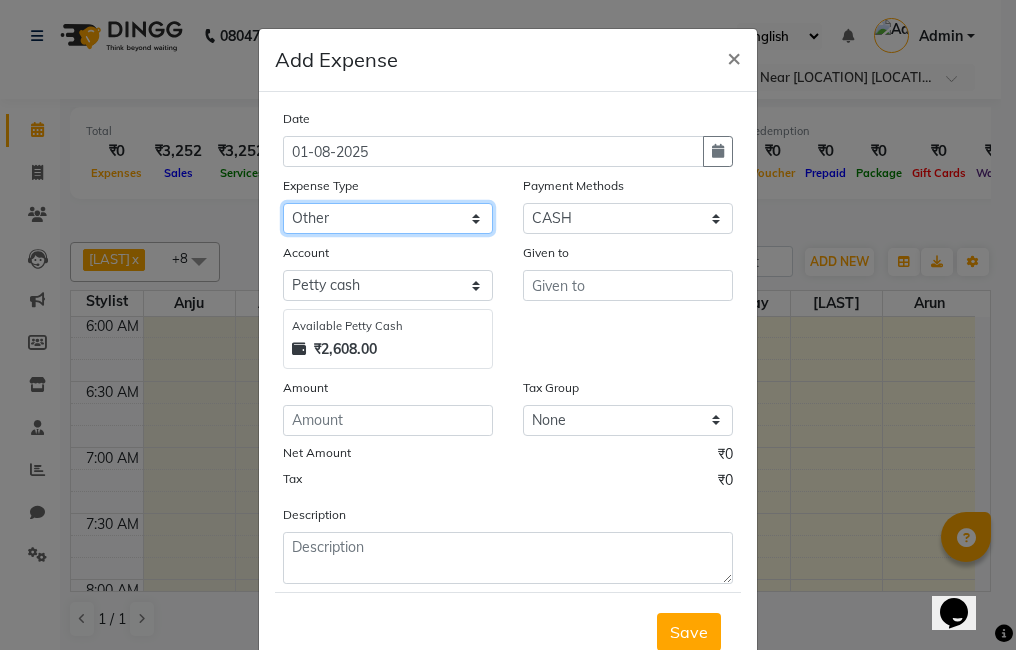 click on "Select Advance Salary Bank charges Car maintenance  Cash transfer to bank Cash transfer to hub Client Snacks Clinical charges Equipment foil paper Fuel Govt fee harpic Incentive Insurance International purchase Loan Repayment Maintenance Marketing milk Miscellaneous MRA Other over time cash over time cash Pantry Product Rent Salary Staff Snacks Tax Tea & Refreshment Utilities Utilities water can room water can salon" 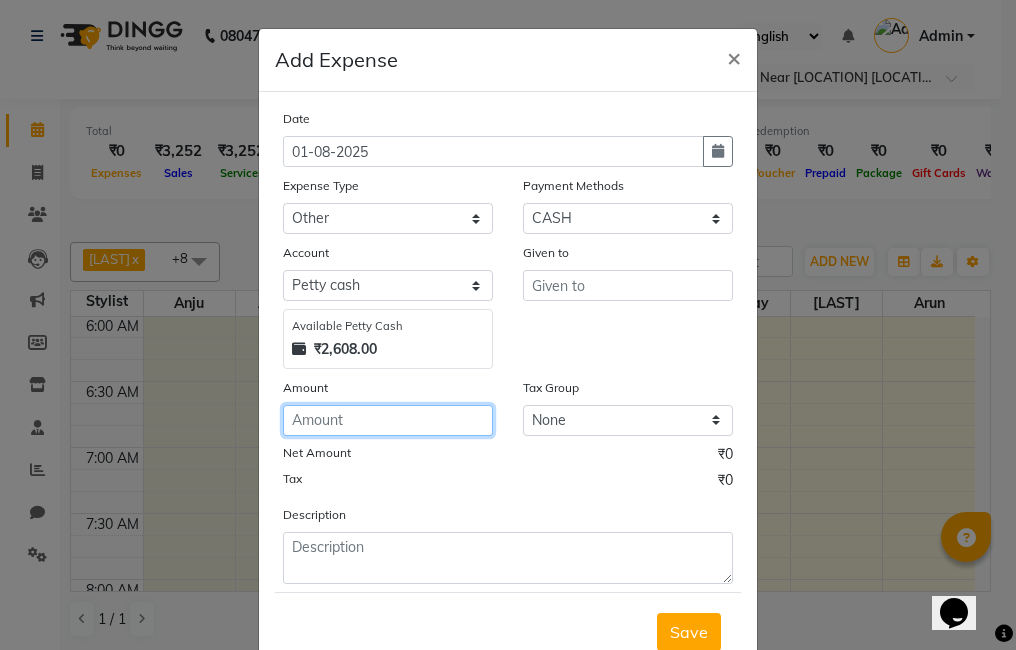 click 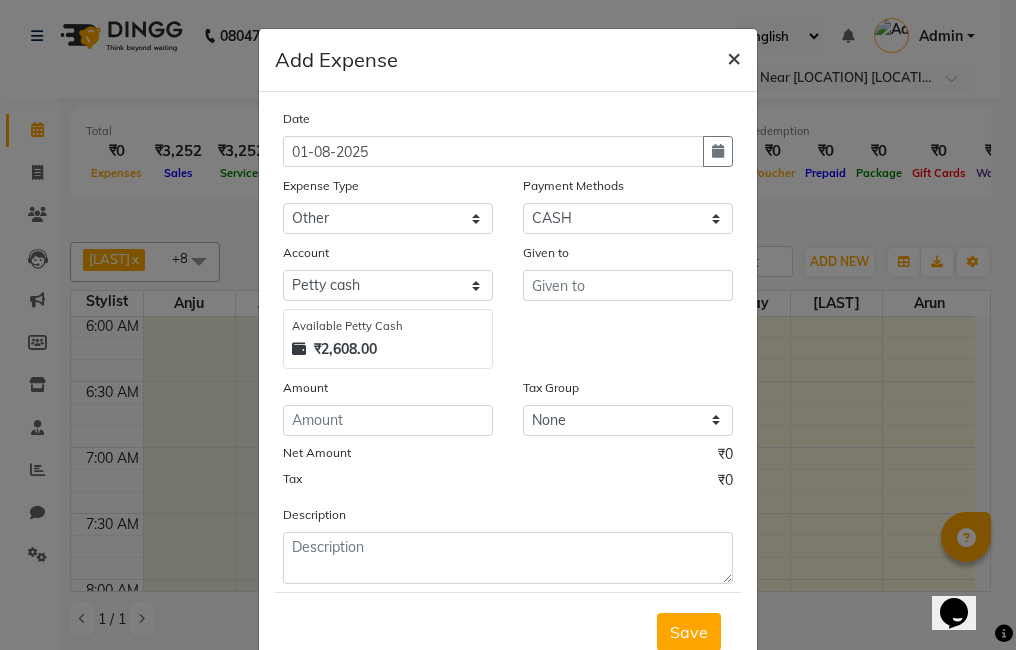 click on "×" 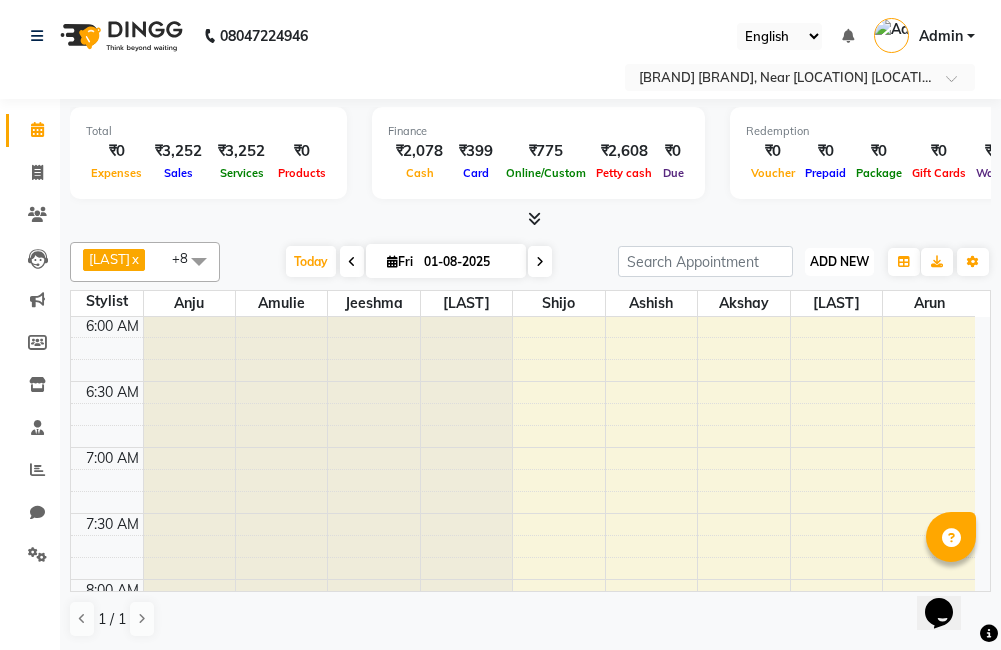 click on "ADD NEW" at bounding box center (839, 261) 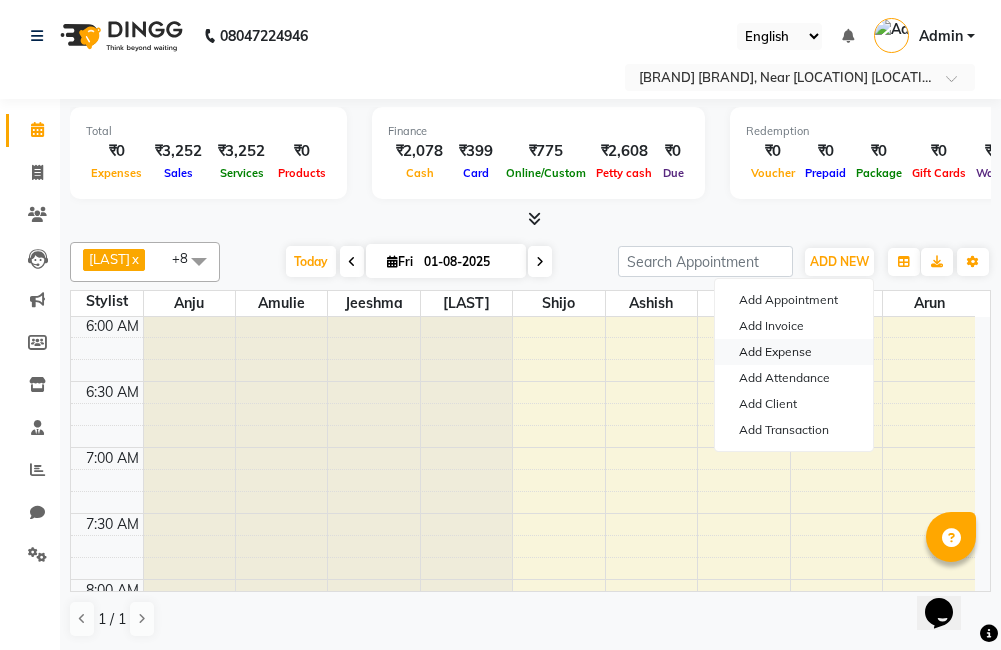 click on "Add Expense" at bounding box center [794, 352] 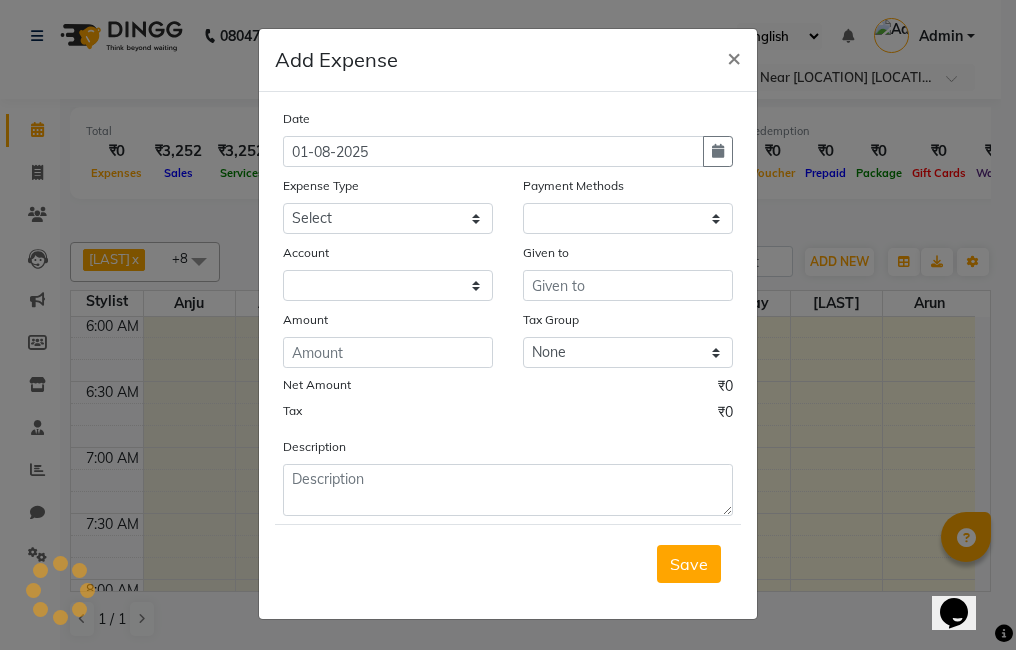 select on "1" 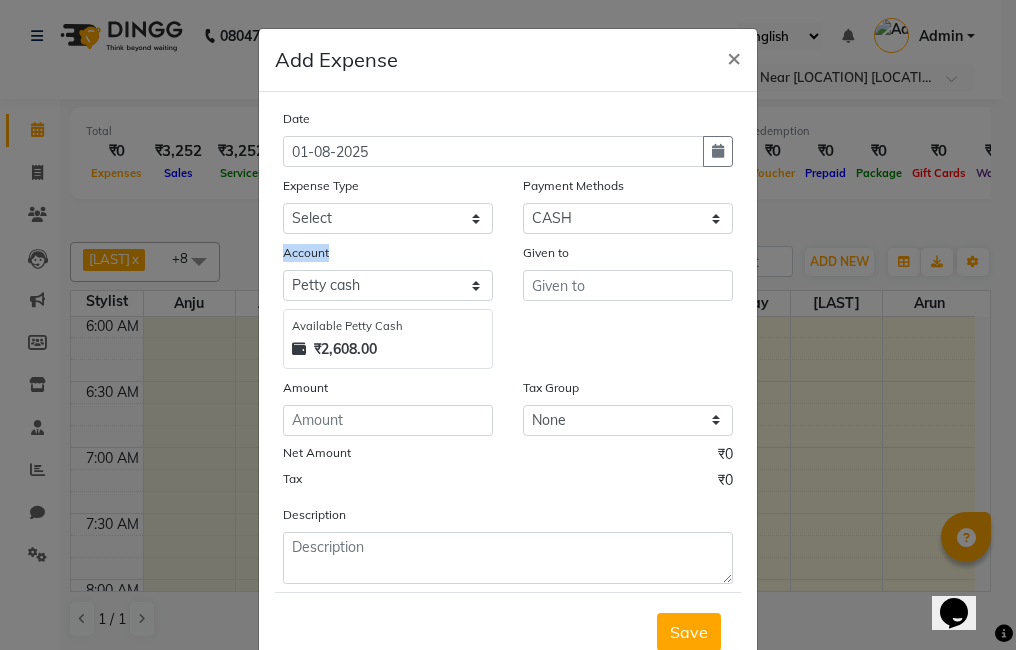 click on "Account Select Petty cash Default account Available Petty Cash ₹2,608.00" 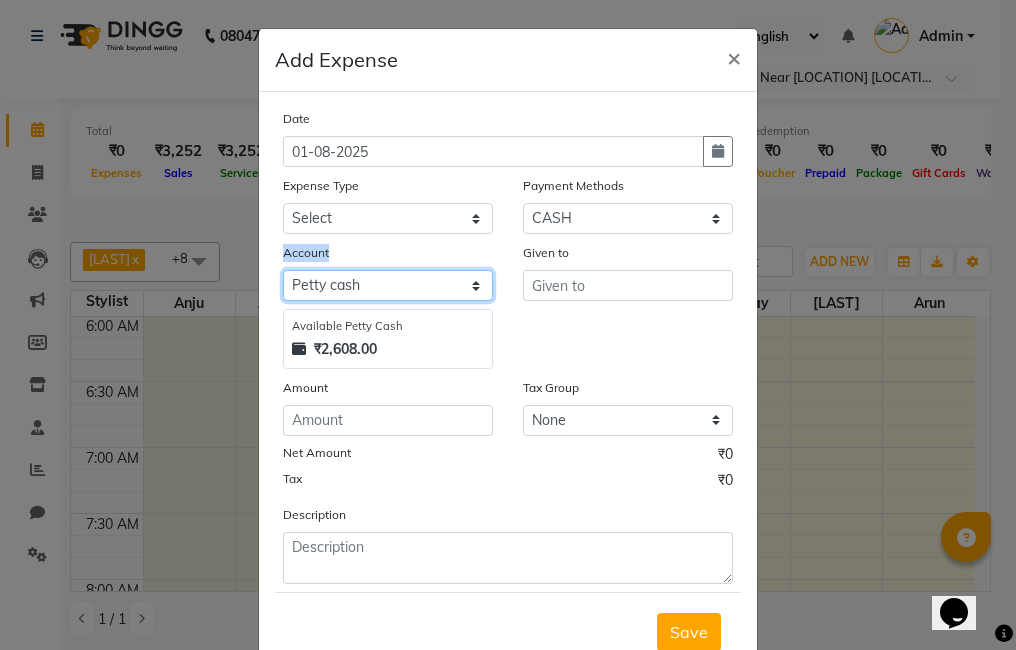click on "Select Petty cash Default account" 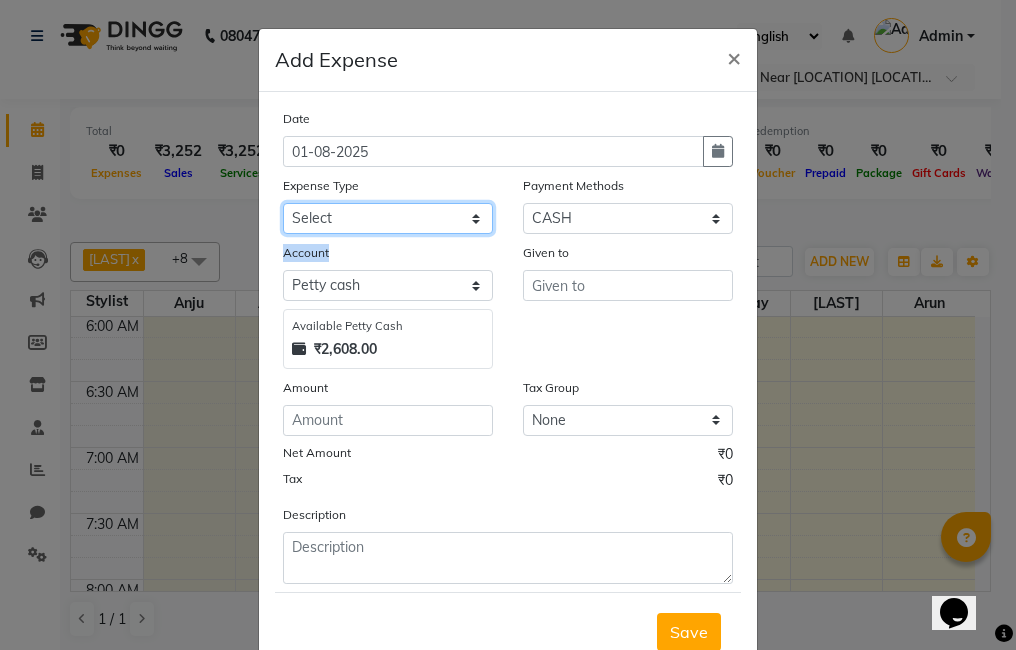 click on "Select Advance Salary Bank charges Car maintenance  Cash transfer to bank Cash transfer to hub Client Snacks Clinical charges Equipment foil paper Fuel Govt fee harpic Incentive Insurance International purchase Loan Repayment Maintenance Marketing milk Miscellaneous MRA Other over time cash over time cash Pantry Product Rent Salary Staff Snacks Tax Tea & Refreshment Utilities Utilities water can room water can salon" 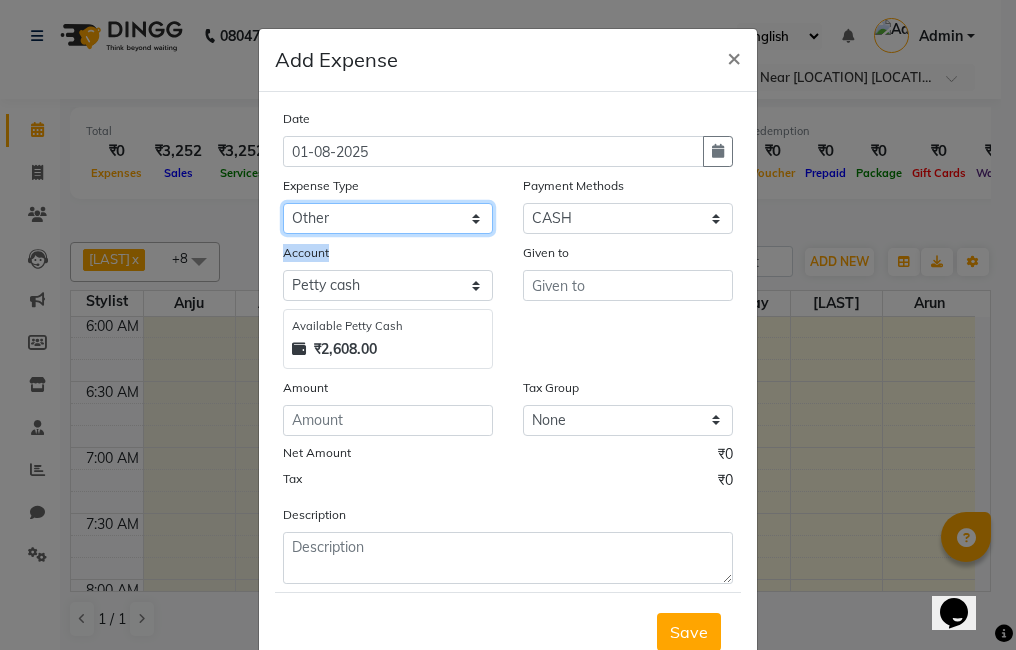 click on "Select Advance Salary Bank charges Car maintenance  Cash transfer to bank Cash transfer to hub Client Snacks Clinical charges Equipment foil paper Fuel Govt fee harpic Incentive Insurance International purchase Loan Repayment Maintenance Marketing milk Miscellaneous MRA Other over time cash over time cash Pantry Product Rent Salary Staff Snacks Tax Tea & Refreshment Utilities Utilities water can room water can salon" 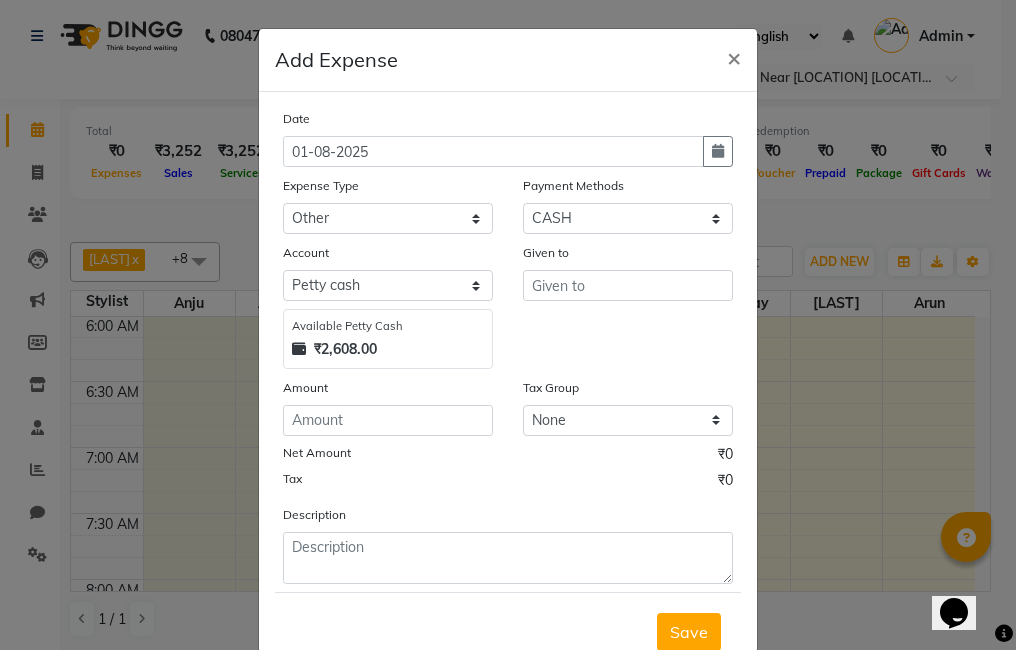 click on "Description" 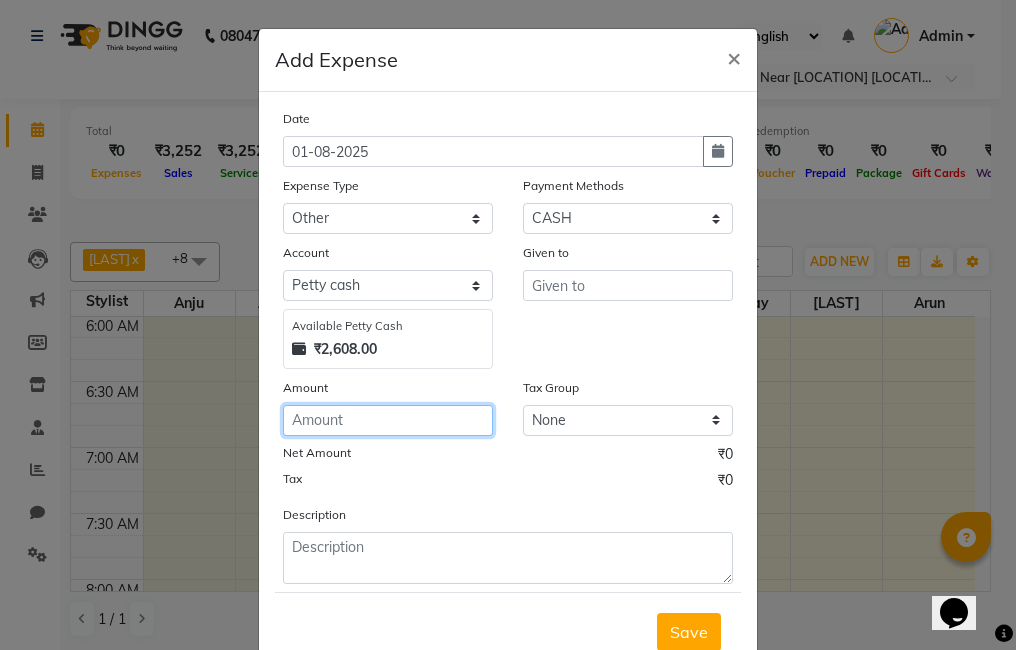 click 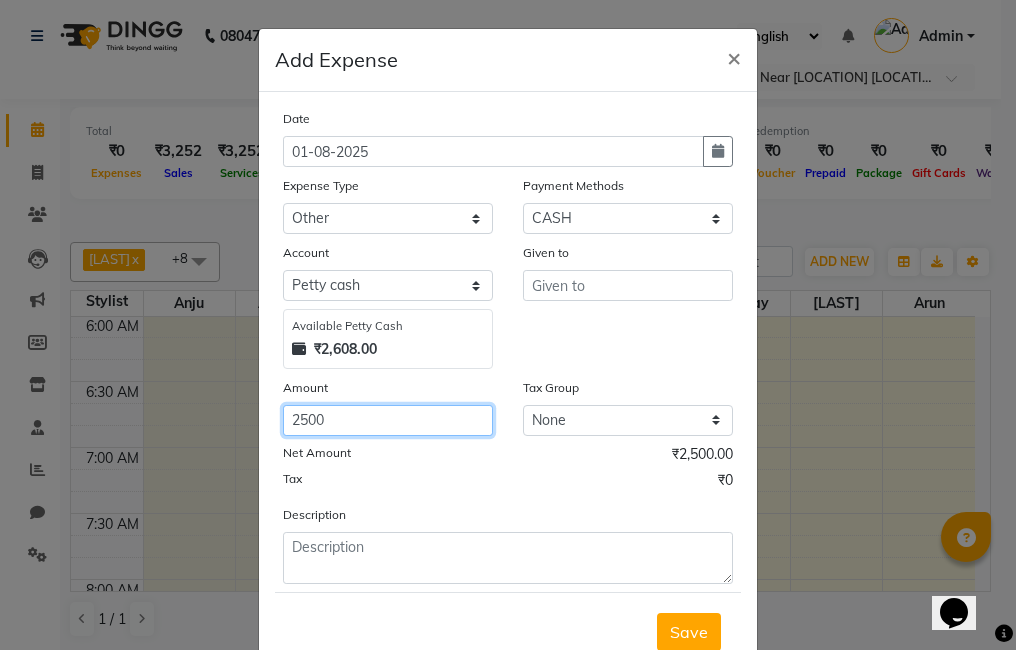type on "2500" 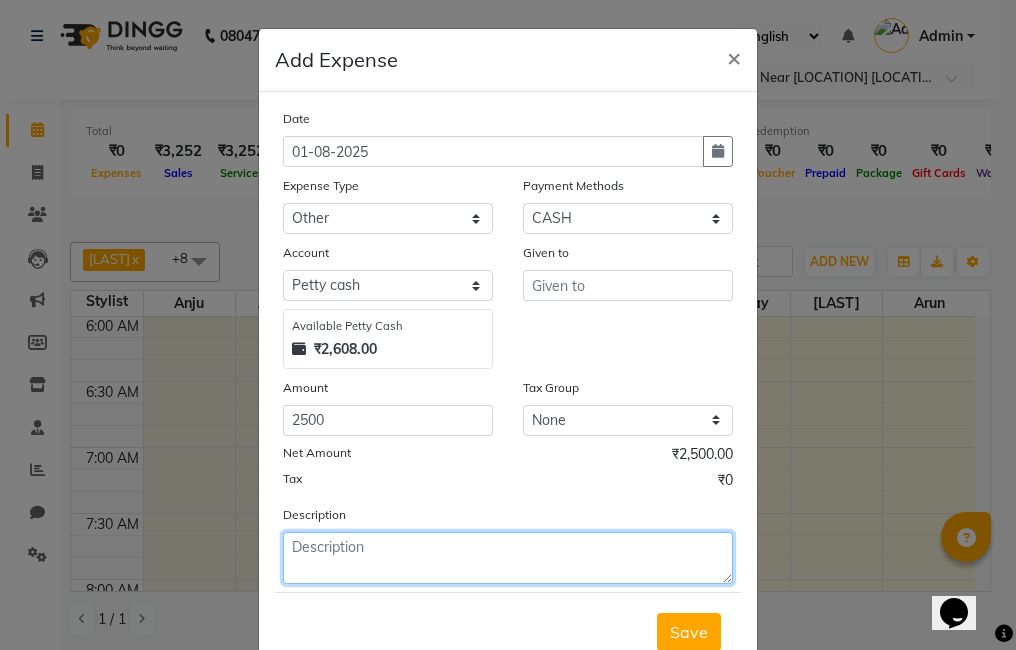 click 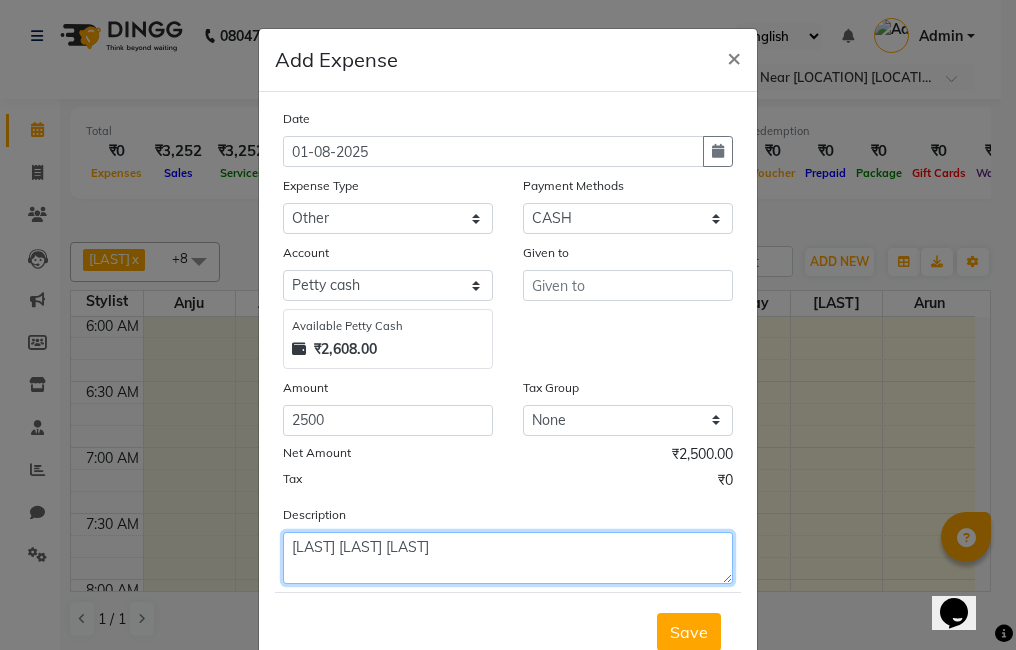 type on "[LAST] [LAST] [LAST]" 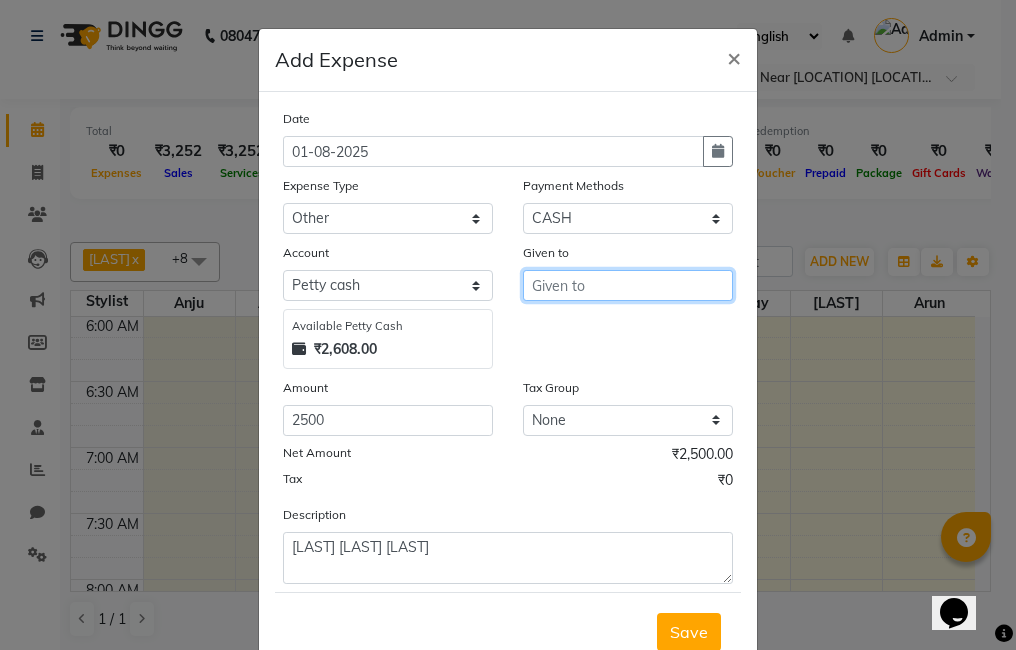 click at bounding box center (628, 285) 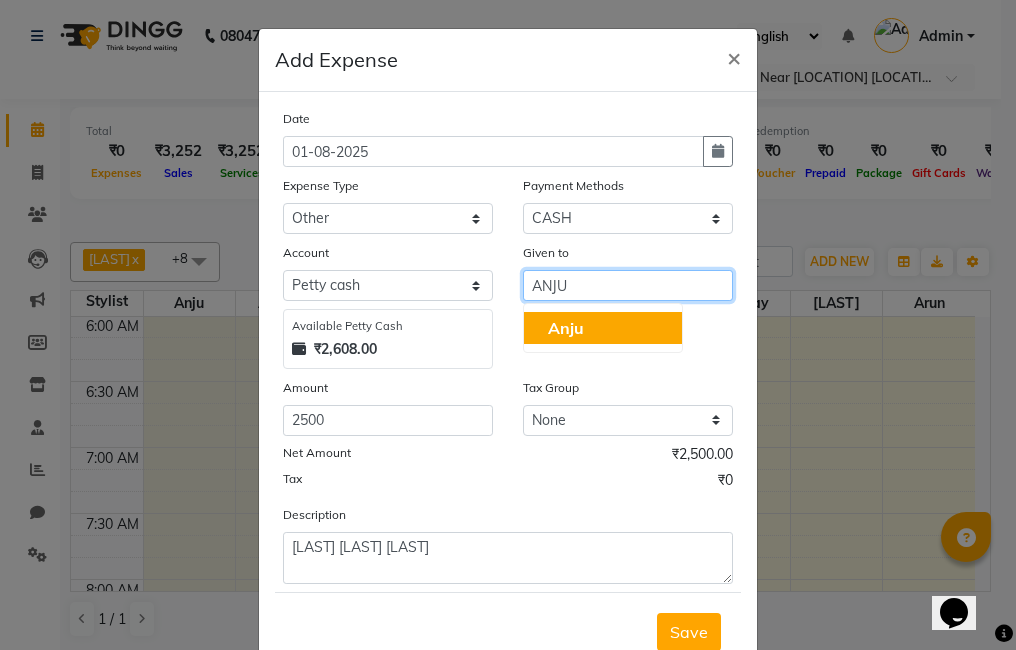 click on "Anju" at bounding box center (603, 328) 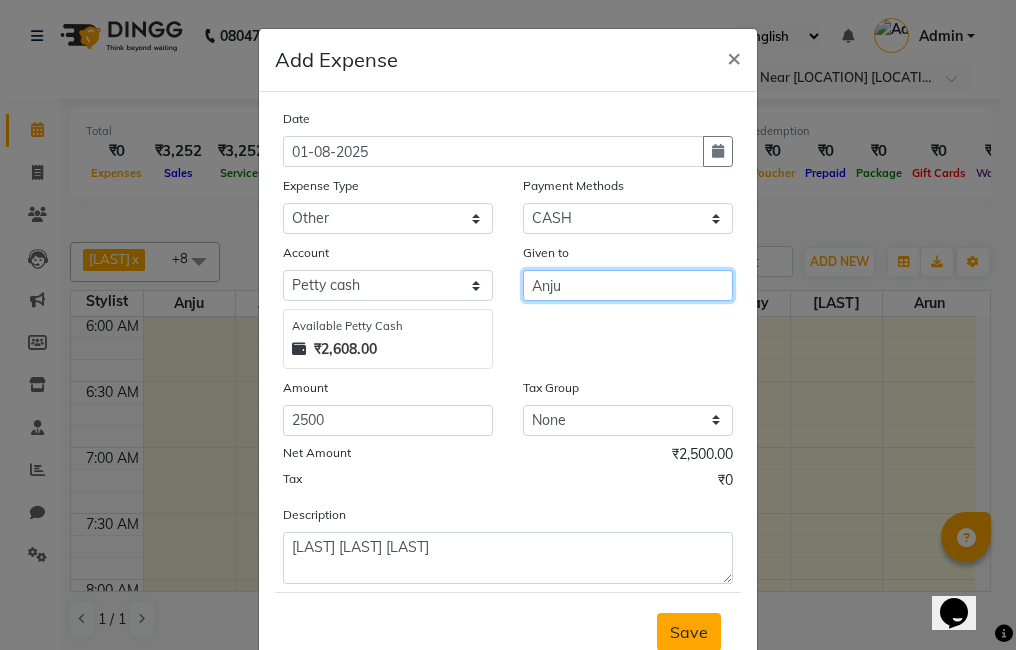 type on "Anju" 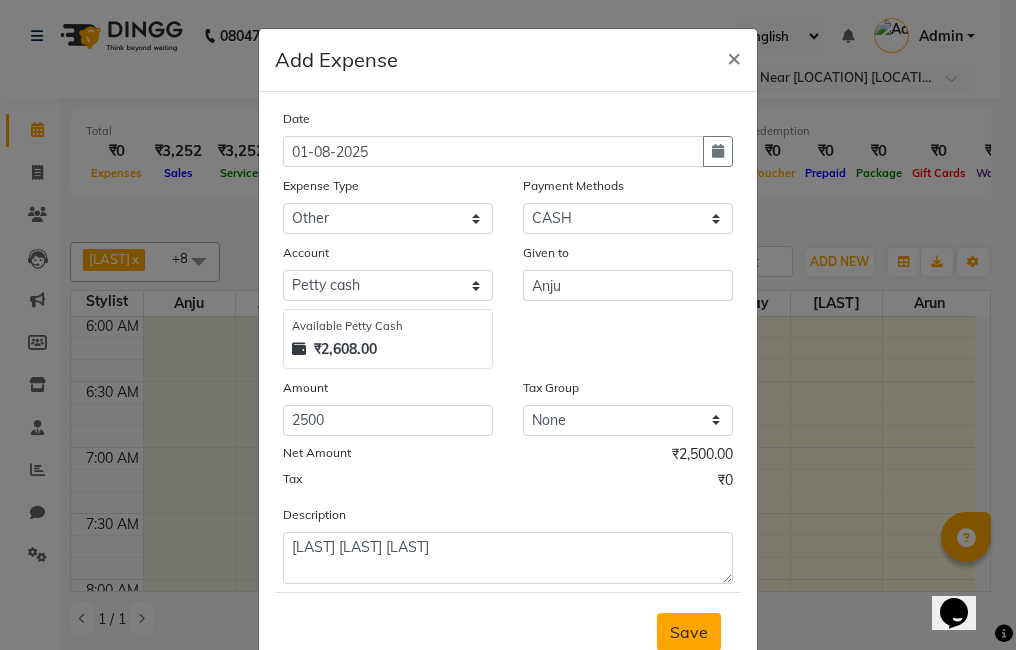 click on "Save" at bounding box center [689, 632] 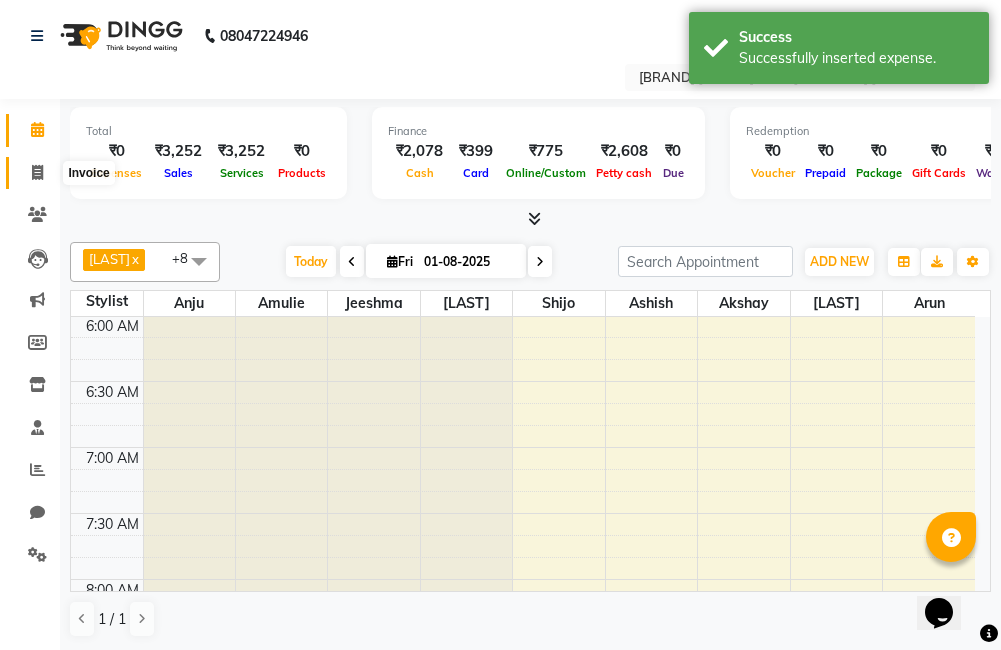 click 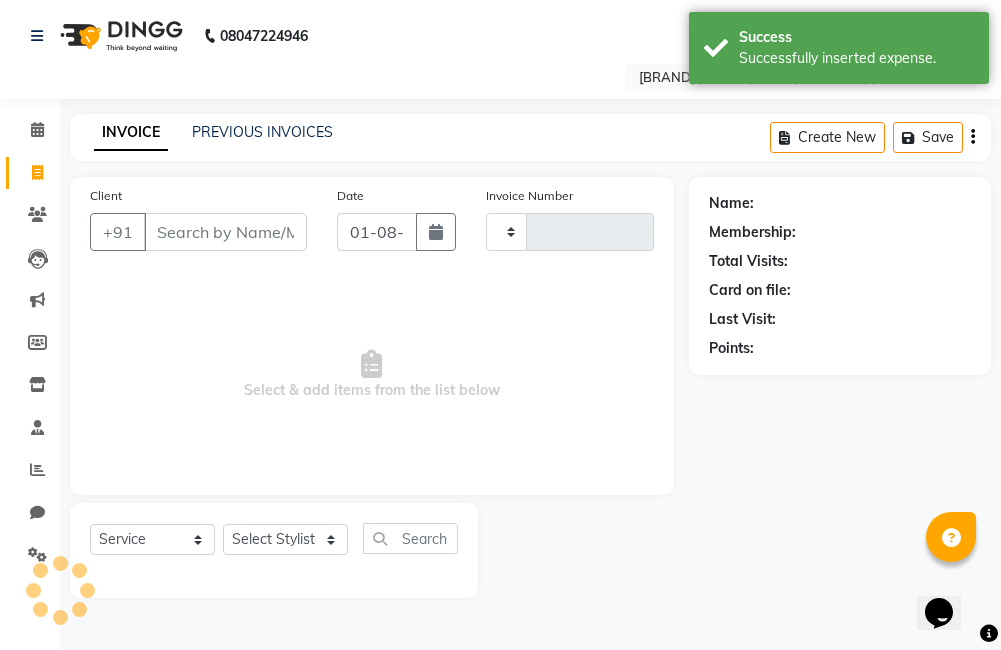 type on "1958" 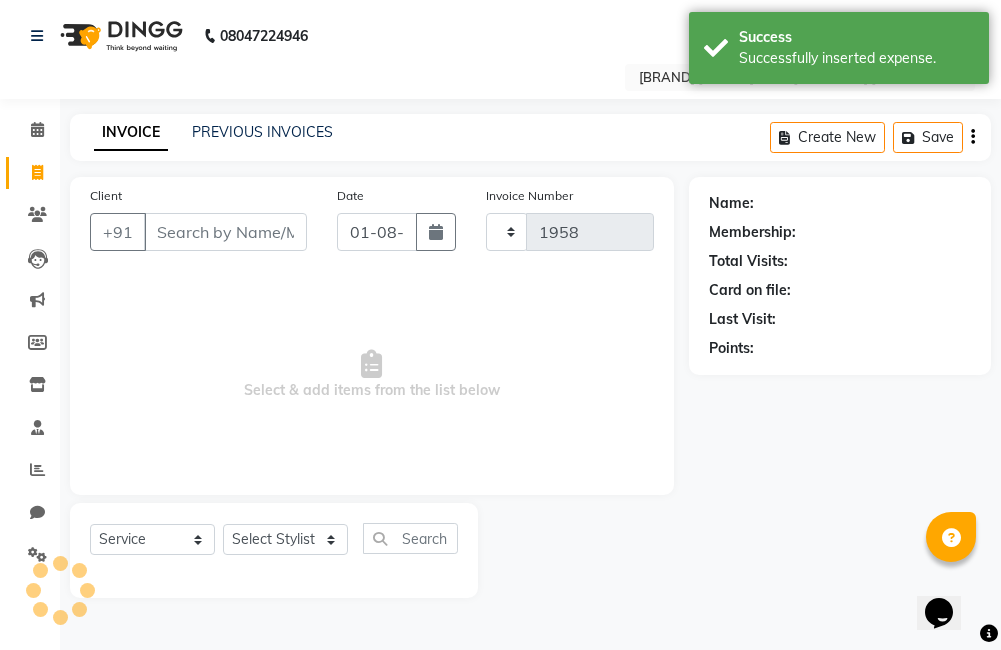 select on "7633" 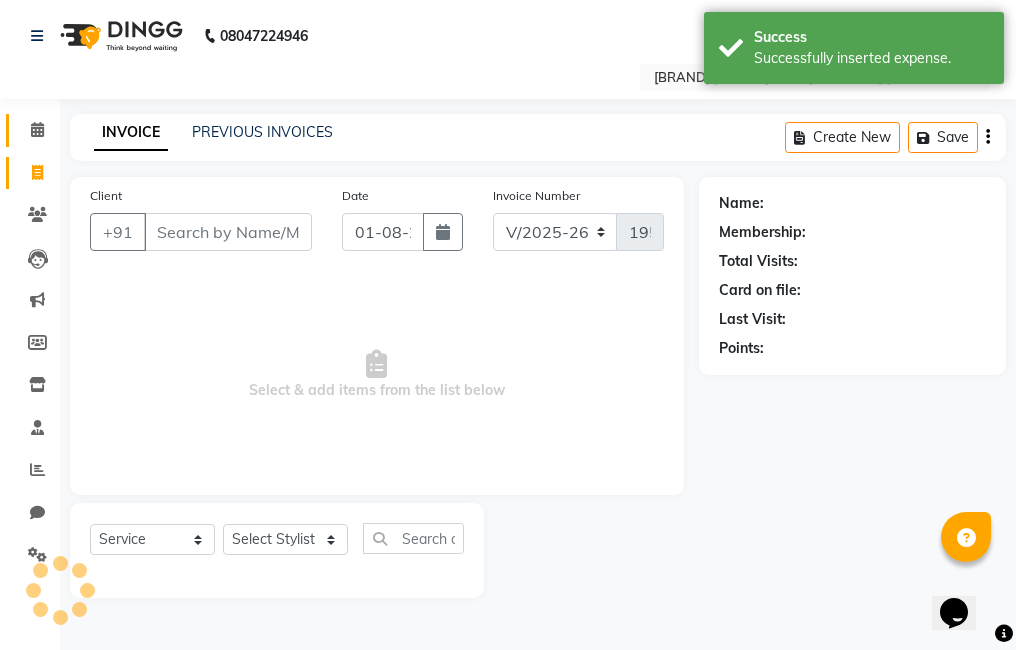 click 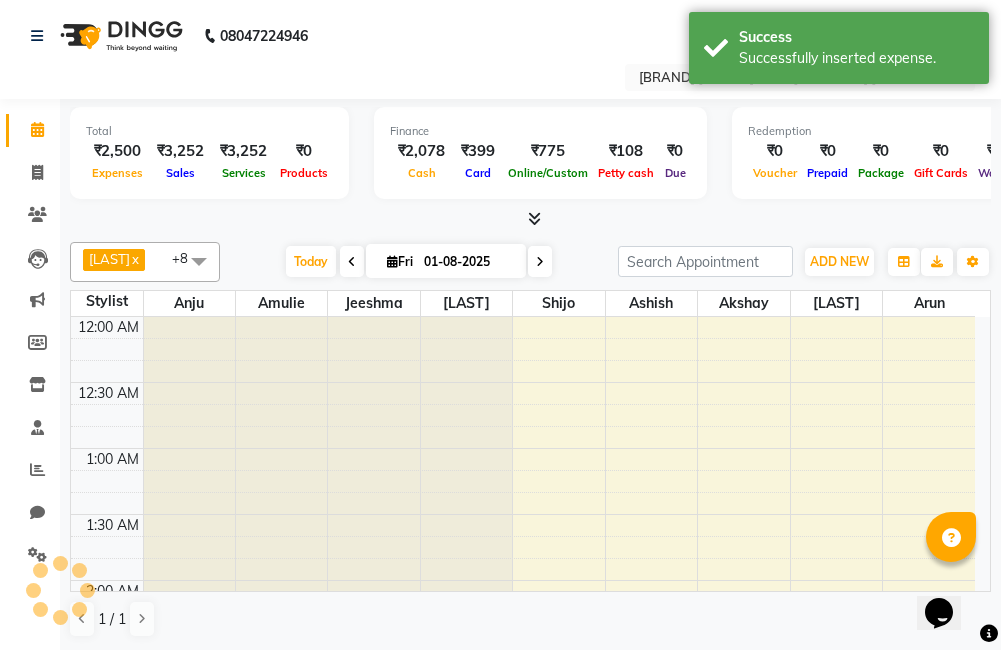 scroll, scrollTop: 0, scrollLeft: 0, axis: both 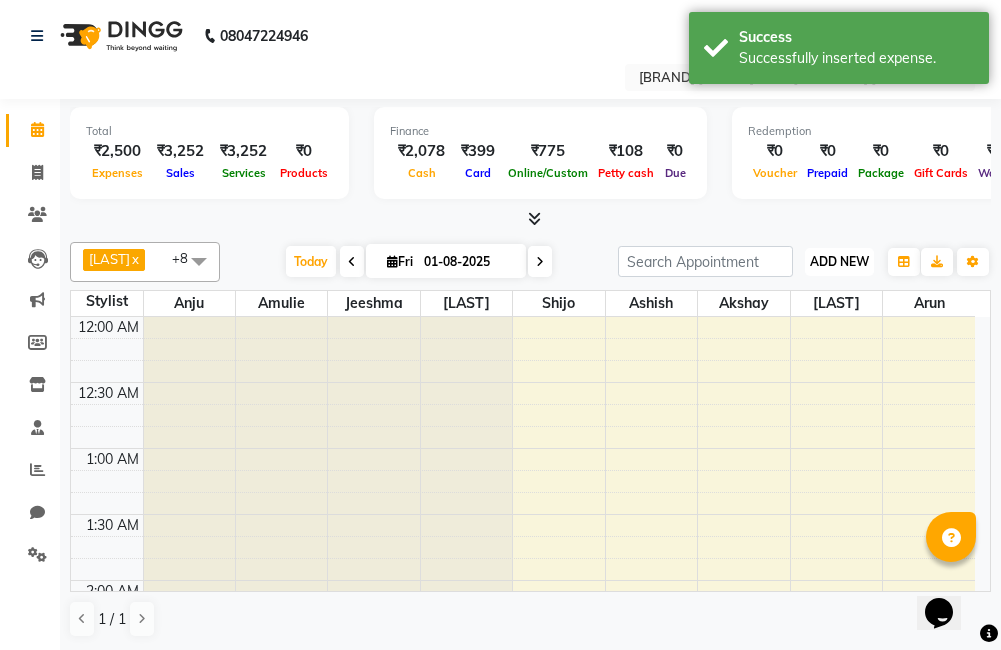 click on "ADD NEW" at bounding box center (839, 261) 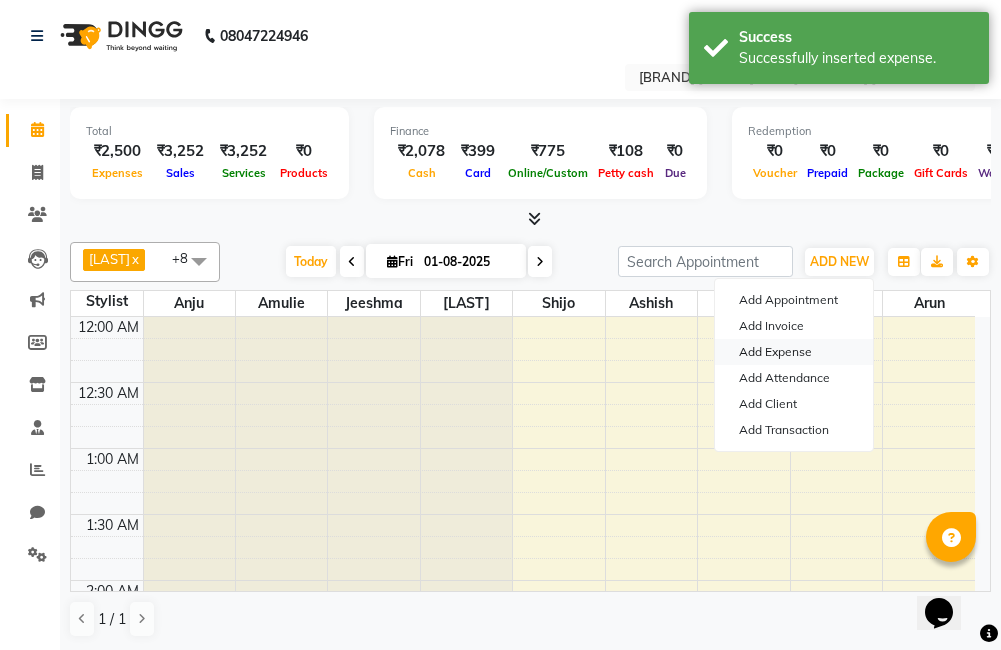 click on "Add Expense" at bounding box center (794, 352) 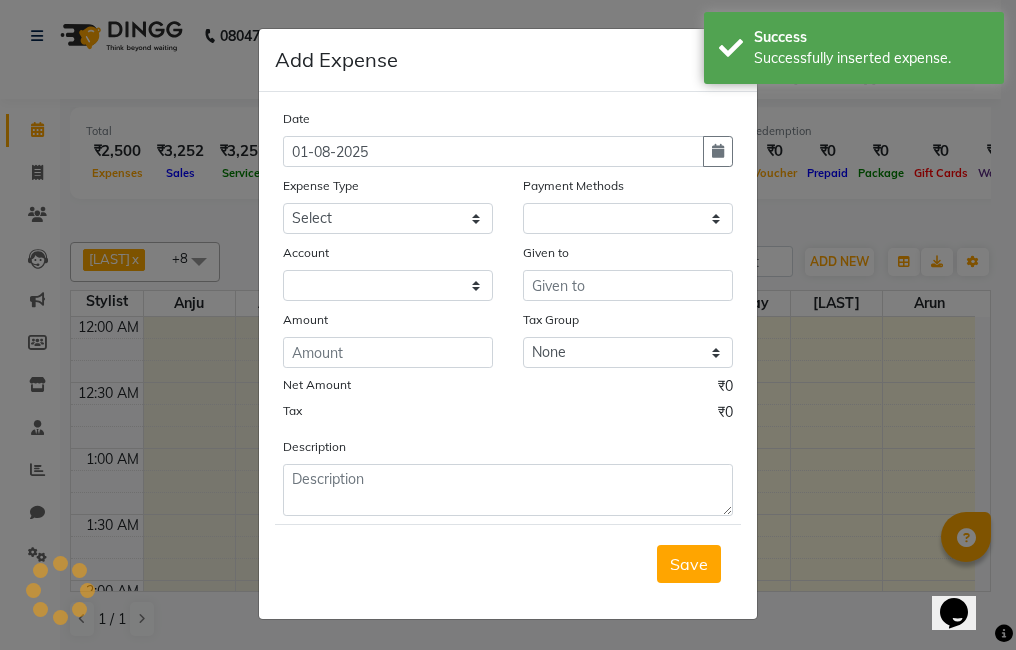 select on "1" 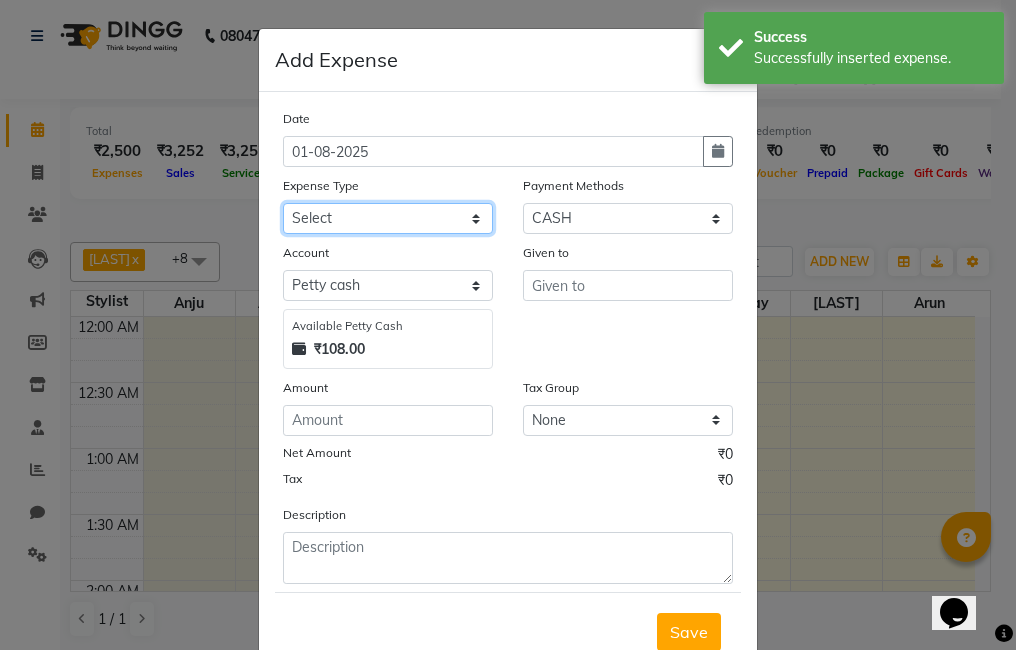 click on "Select Advance Salary Bank charges Car maintenance  Cash transfer to bank Cash transfer to hub Client Snacks Clinical charges Equipment foil paper Fuel Govt fee harpic Incentive Insurance International purchase Loan Repayment Maintenance Marketing milk Miscellaneous MRA Other over time cash over time cash Pantry Product Rent Salary Staff Snacks Tax Tea & Refreshment Utilities Utilities water can room water can salon" 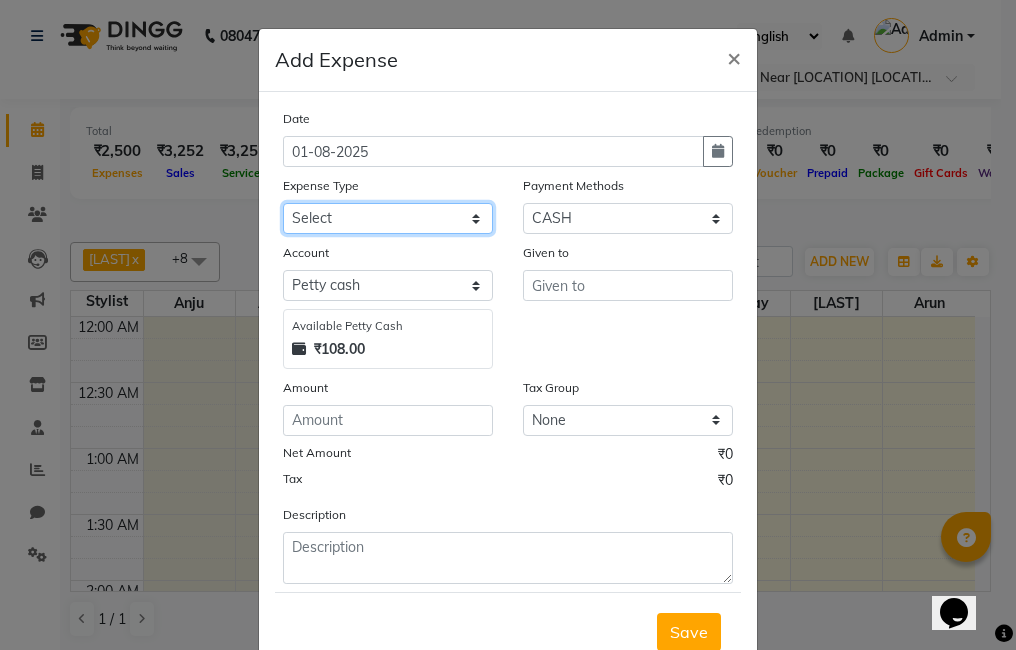 select on "20381" 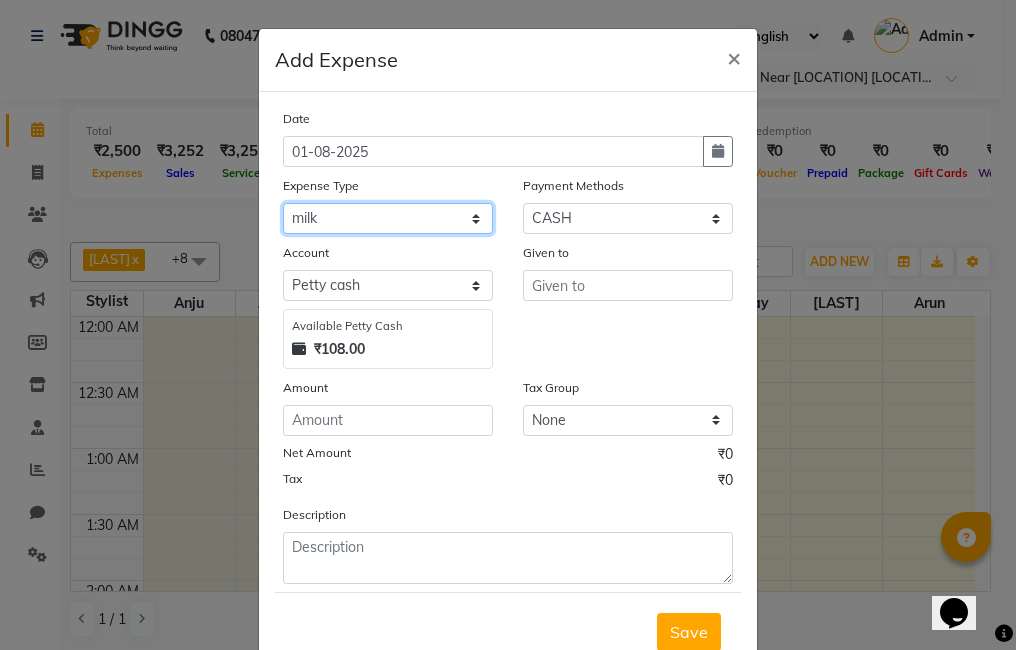 click on "Select Advance Salary Bank charges Car maintenance  Cash transfer to bank Cash transfer to hub Client Snacks Clinical charges Equipment foil paper Fuel Govt fee harpic Incentive Insurance International purchase Loan Repayment Maintenance Marketing milk Miscellaneous MRA Other over time cash over time cash Pantry Product Rent Salary Staff Snacks Tax Tea & Refreshment Utilities Utilities water can room water can salon" 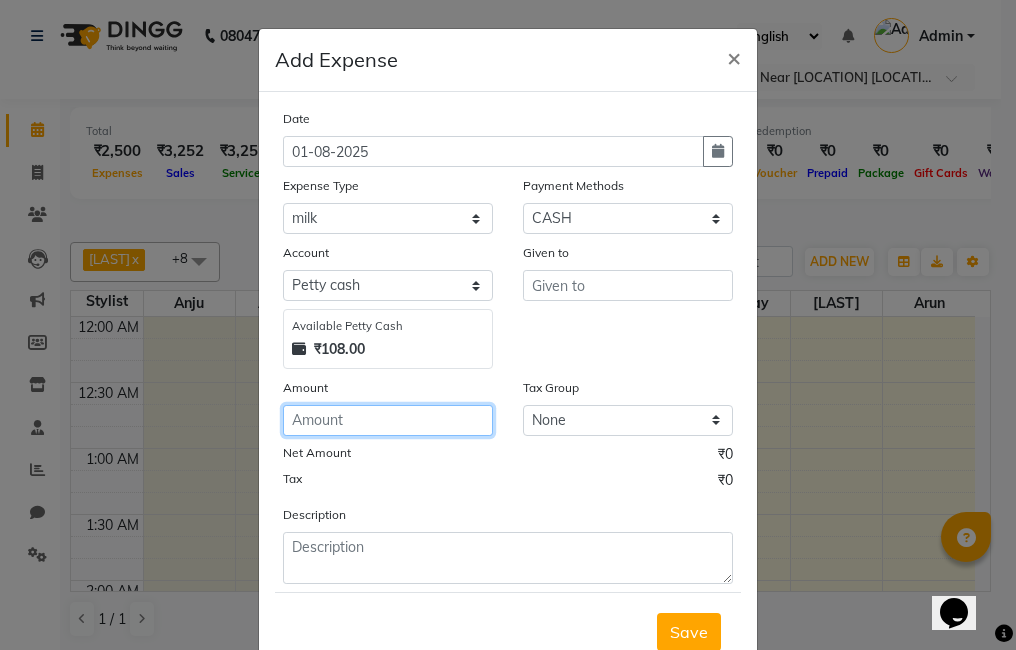 click 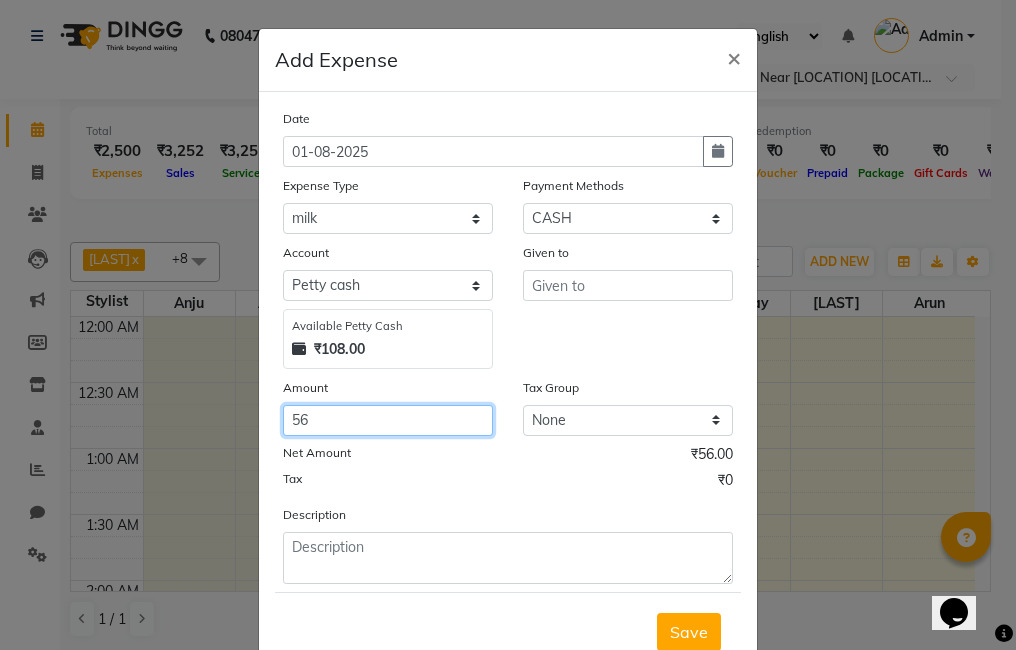 type on "56" 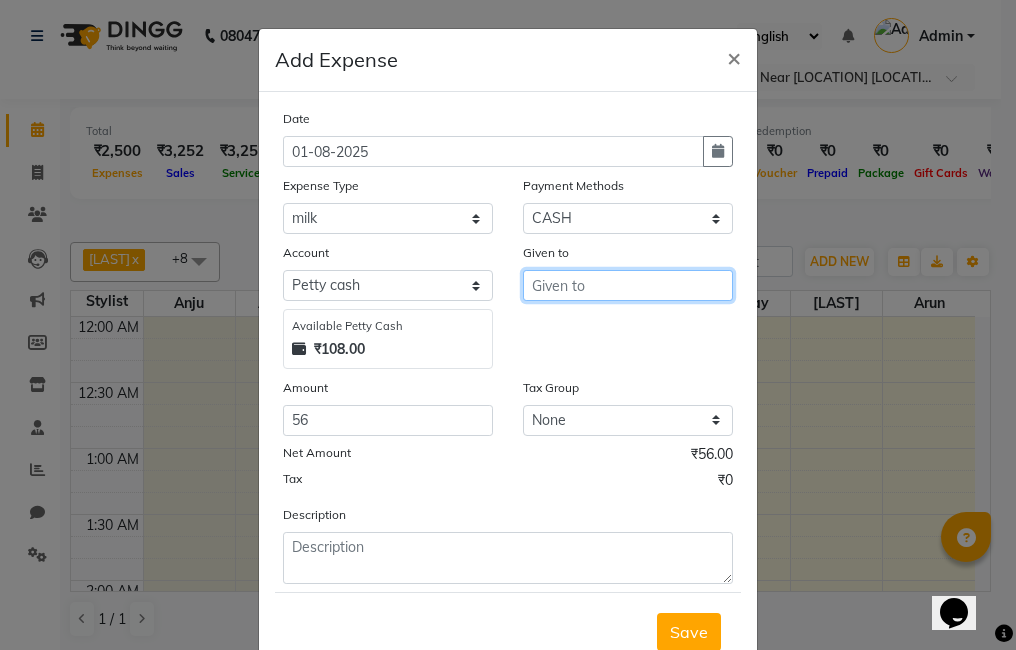 click at bounding box center [628, 285] 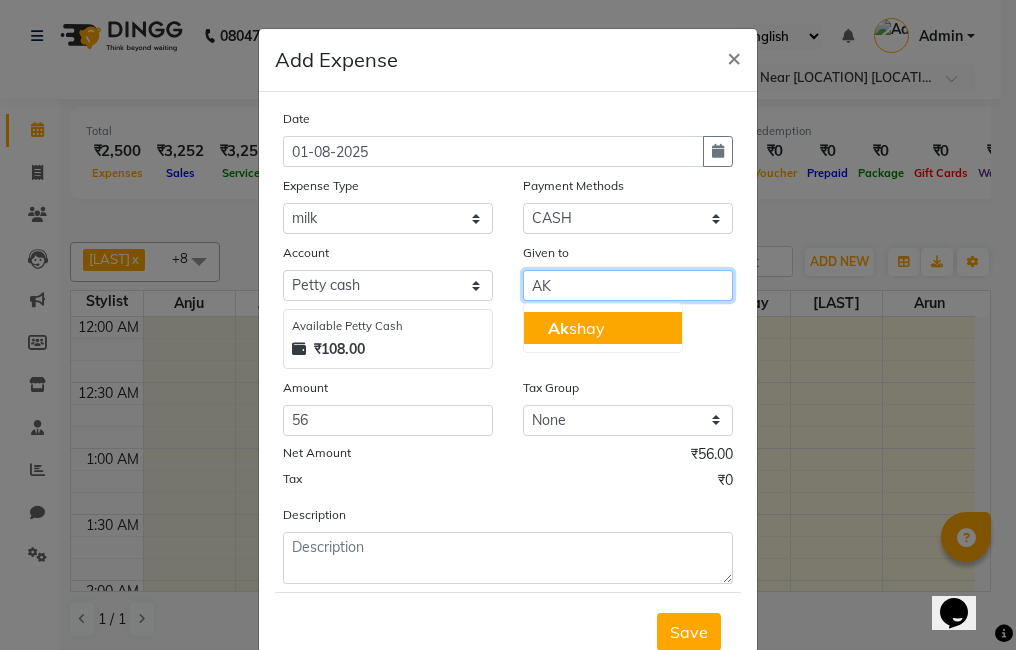 click on "Ak shay" at bounding box center [603, 328] 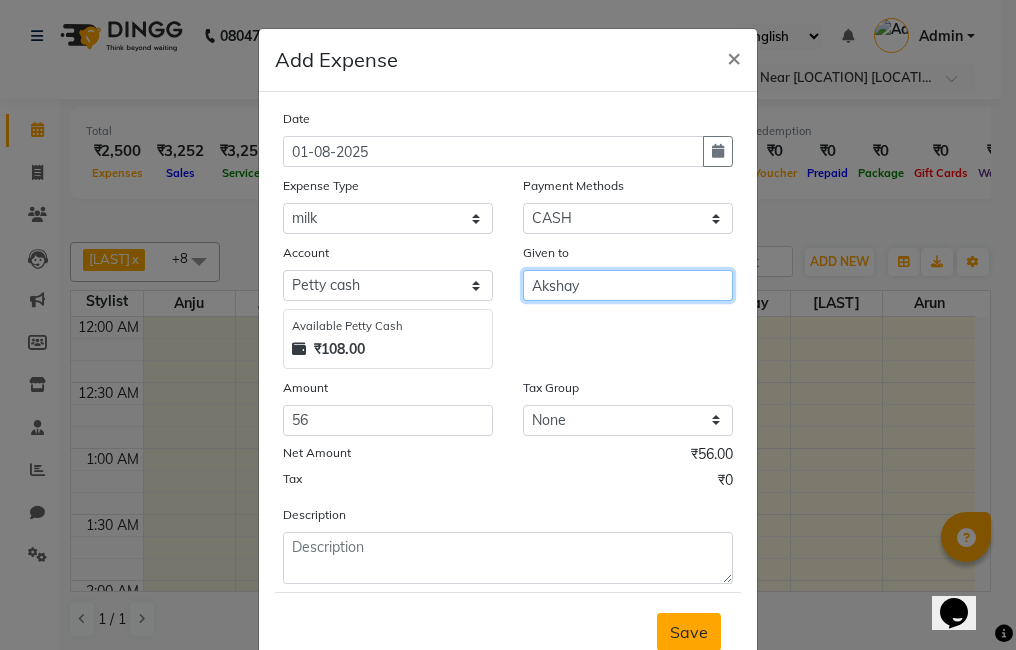 type on "Akshay" 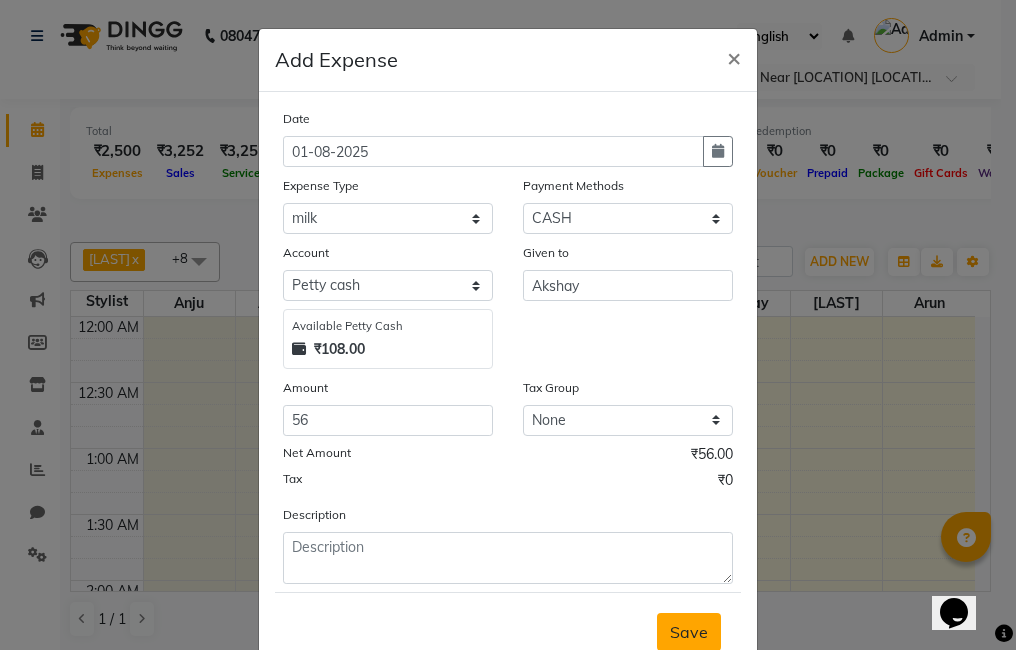 click on "Save" at bounding box center (689, 632) 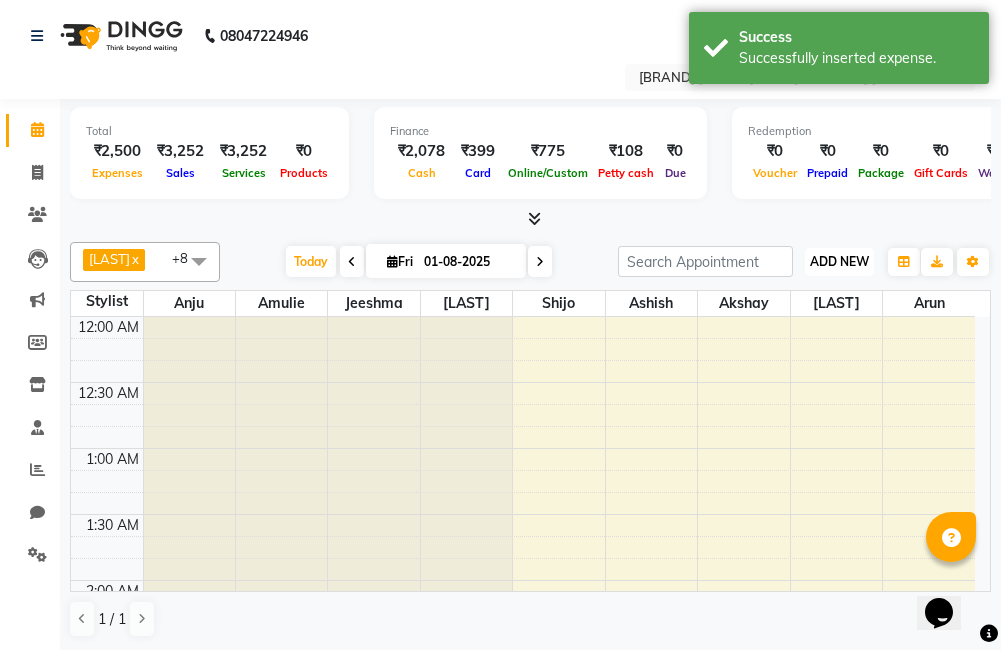 click on "ADD NEW" at bounding box center [839, 261] 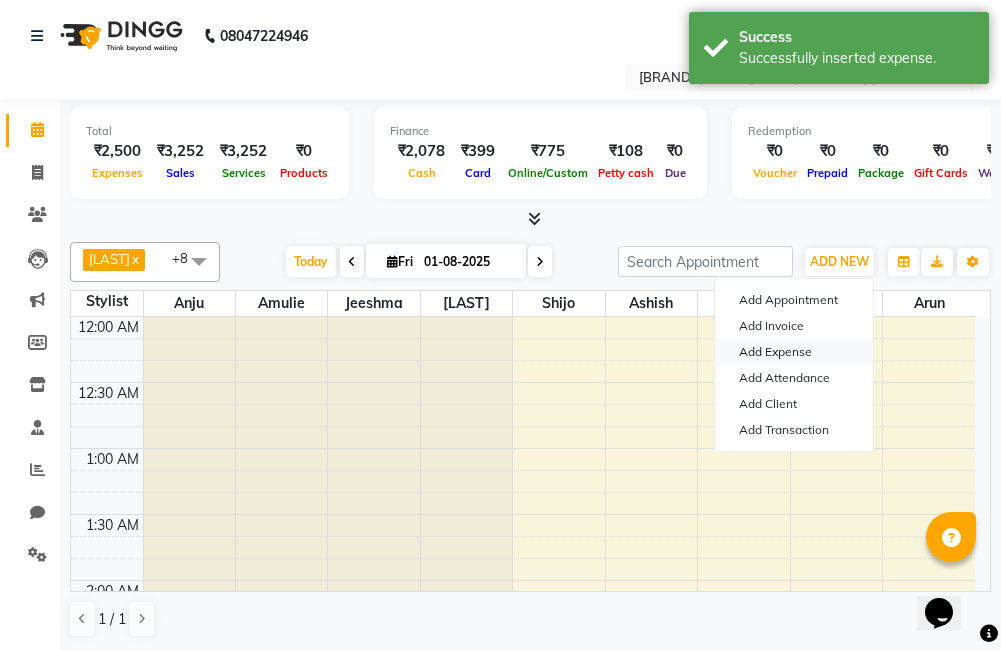 click on "Add Expense" at bounding box center (794, 352) 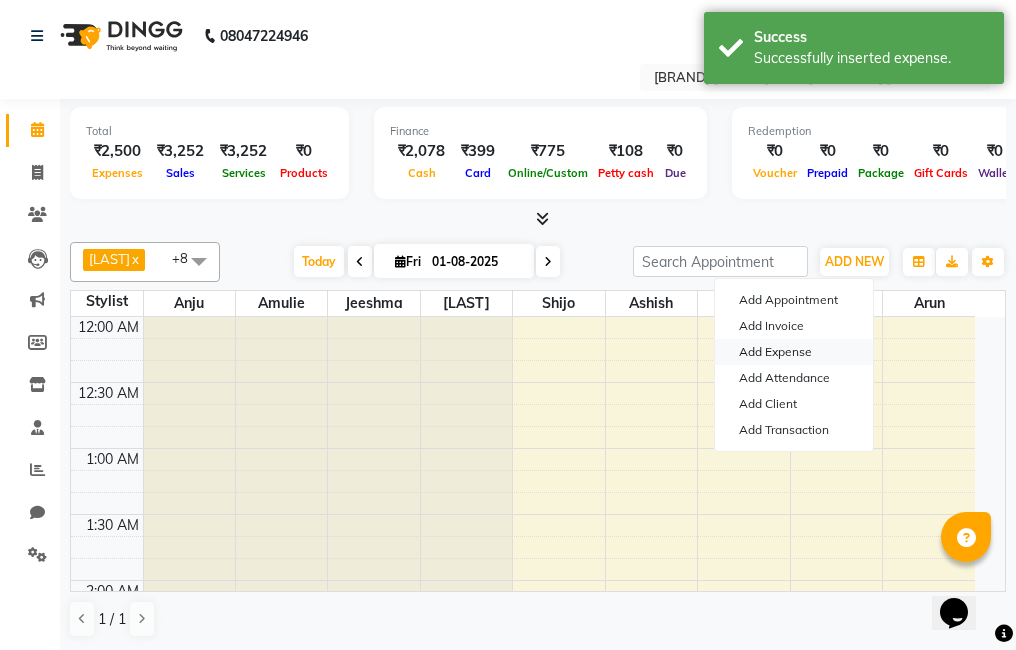 select on "1" 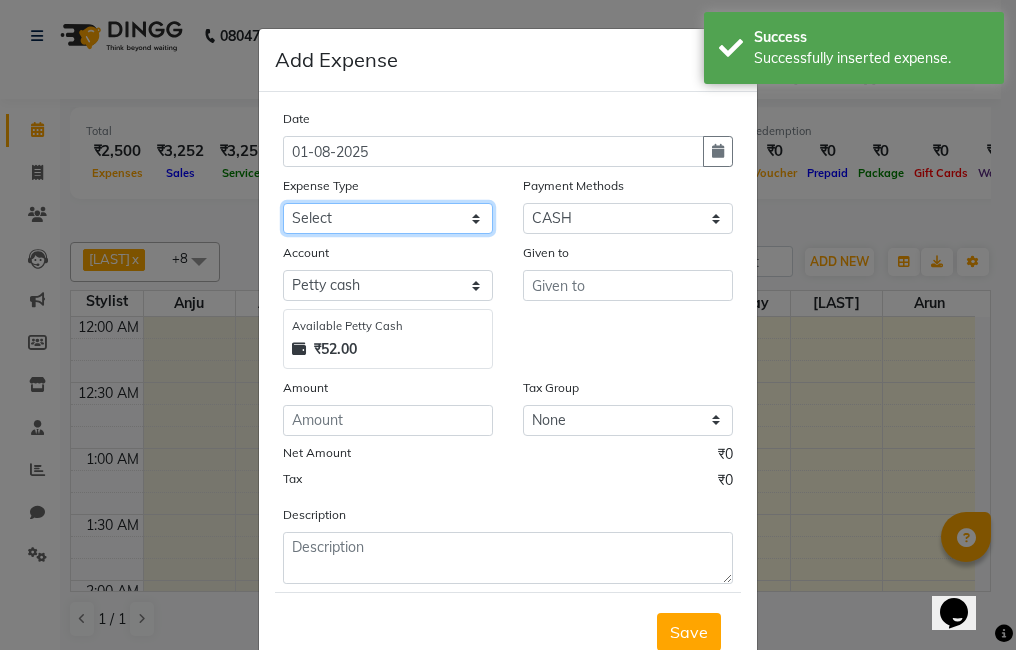 click on "Select Advance Salary Bank charges Car maintenance  Cash transfer to bank Cash transfer to hub Client Snacks Clinical charges Equipment foil paper Fuel Govt fee harpic Incentive Insurance International purchase Loan Repayment Maintenance Marketing milk Miscellaneous MRA Other over time cash over time cash Pantry Product Rent Salary Staff Snacks Tax Tea & Refreshment Utilities Utilities water can room water can salon" 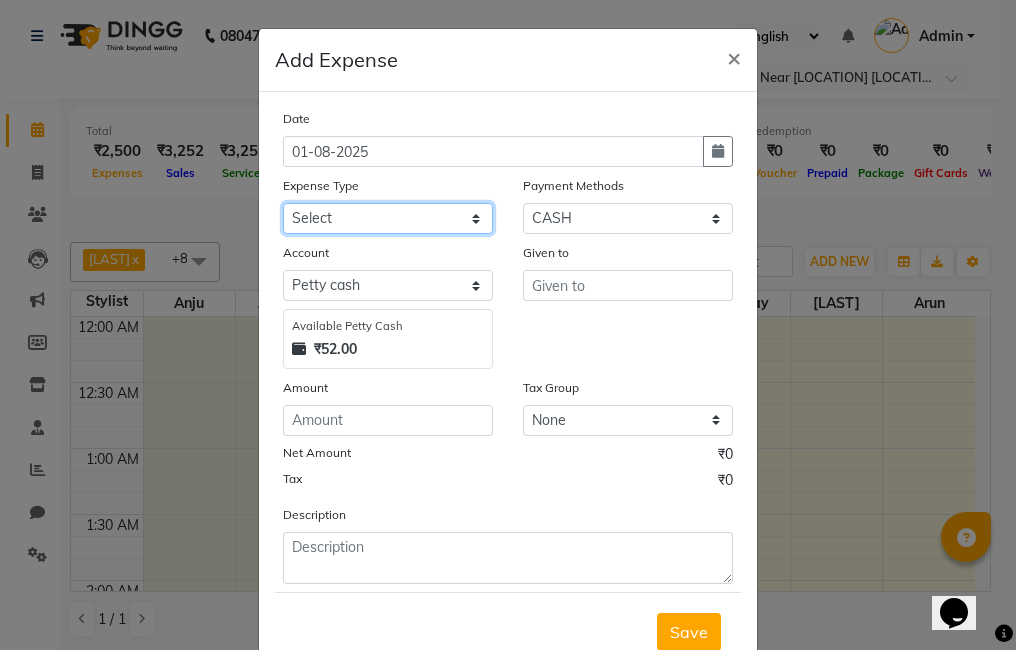 select on "20371" 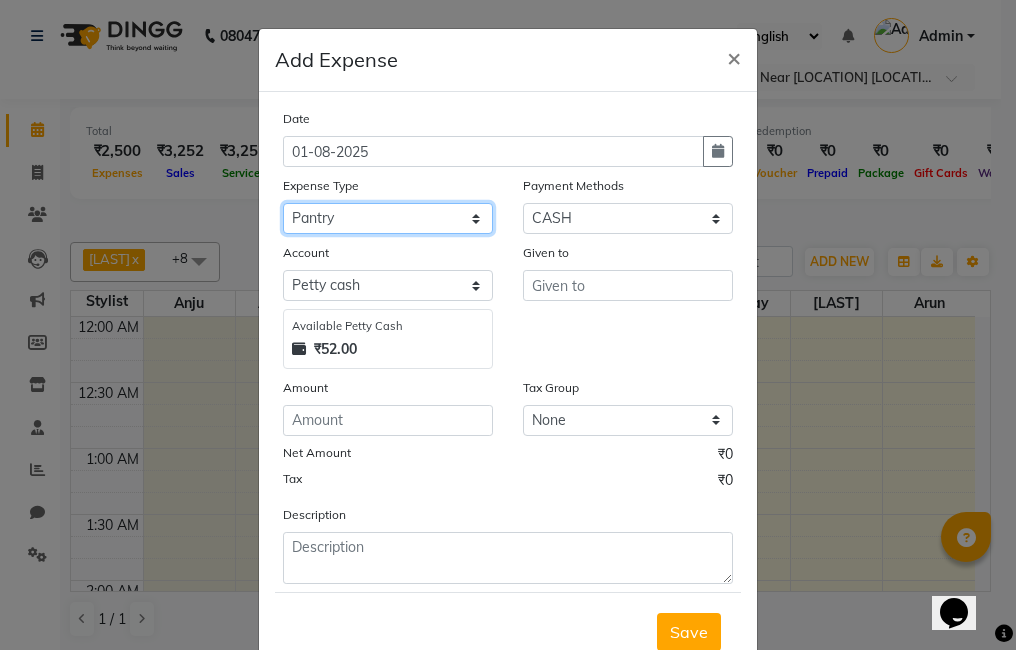 click on "Select Advance Salary Bank charges Car maintenance  Cash transfer to bank Cash transfer to hub Client Snacks Clinical charges Equipment foil paper Fuel Govt fee harpic Incentive Insurance International purchase Loan Repayment Maintenance Marketing milk Miscellaneous MRA Other over time cash over time cash Pantry Product Rent Salary Staff Snacks Tax Tea & Refreshment Utilities Utilities water can room water can salon" 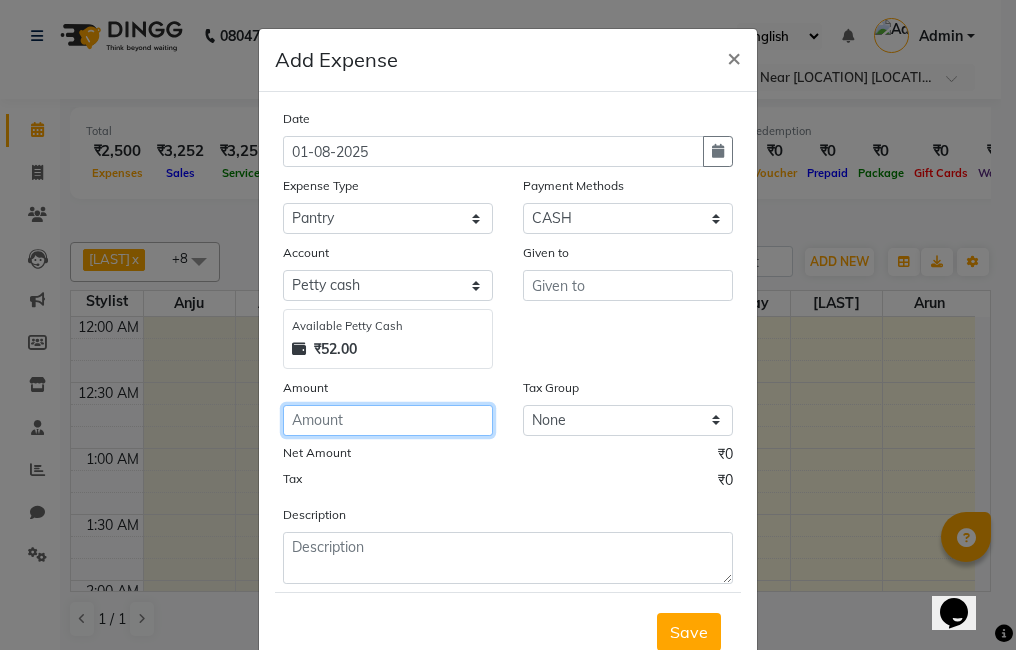 click 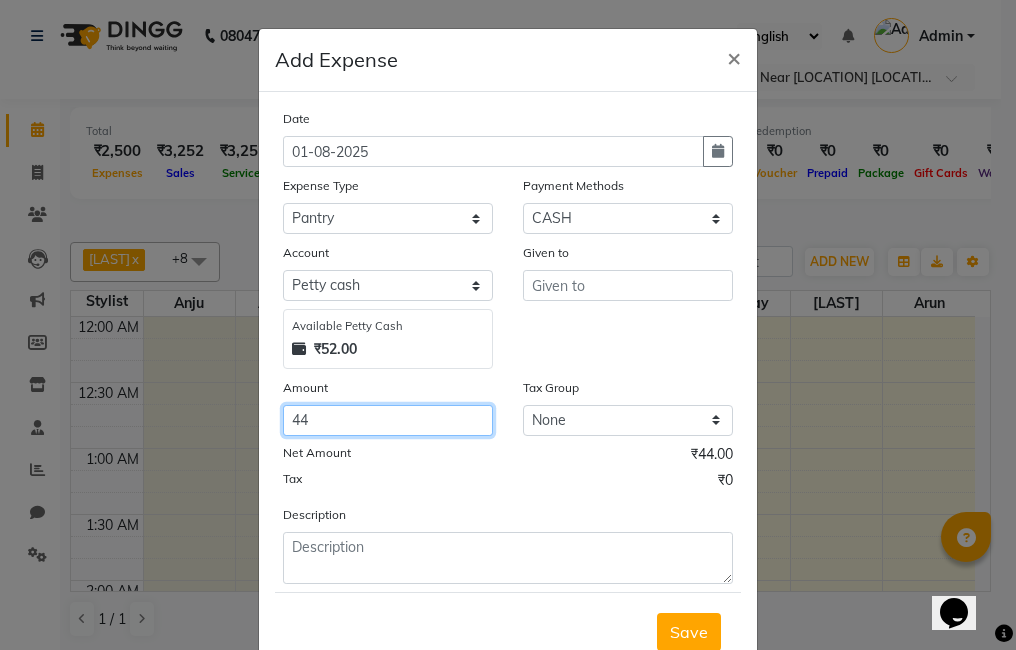 type on "44" 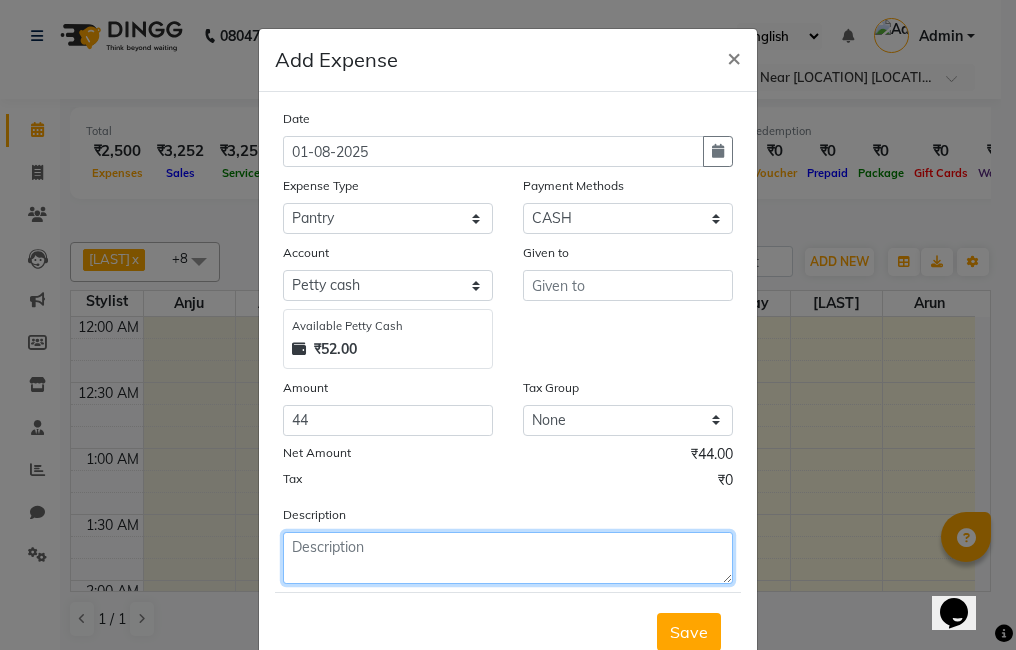 click 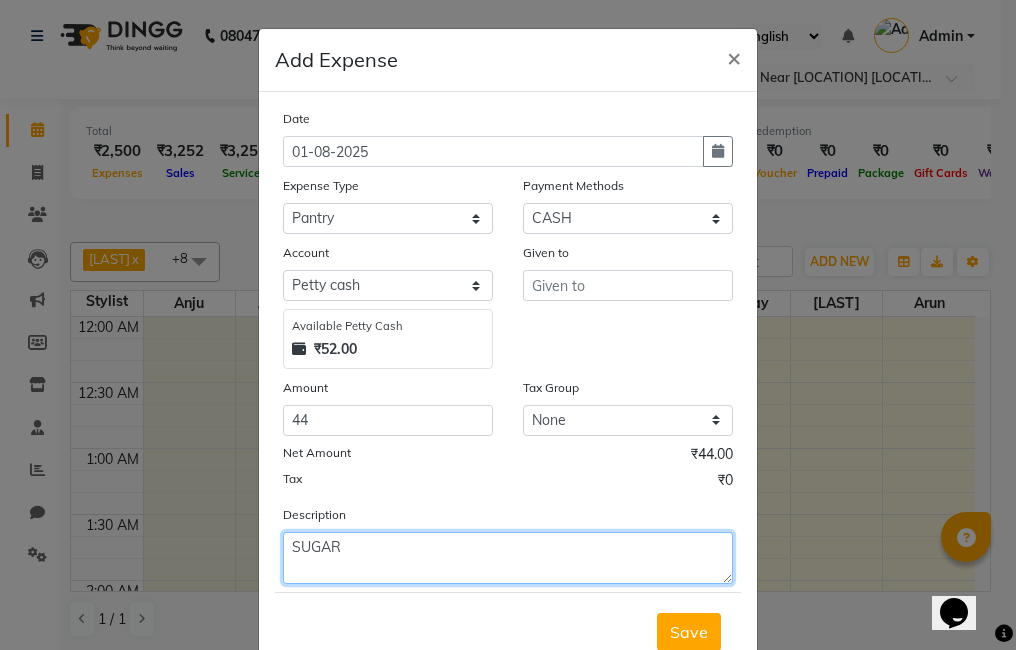 type on "SUGAR" 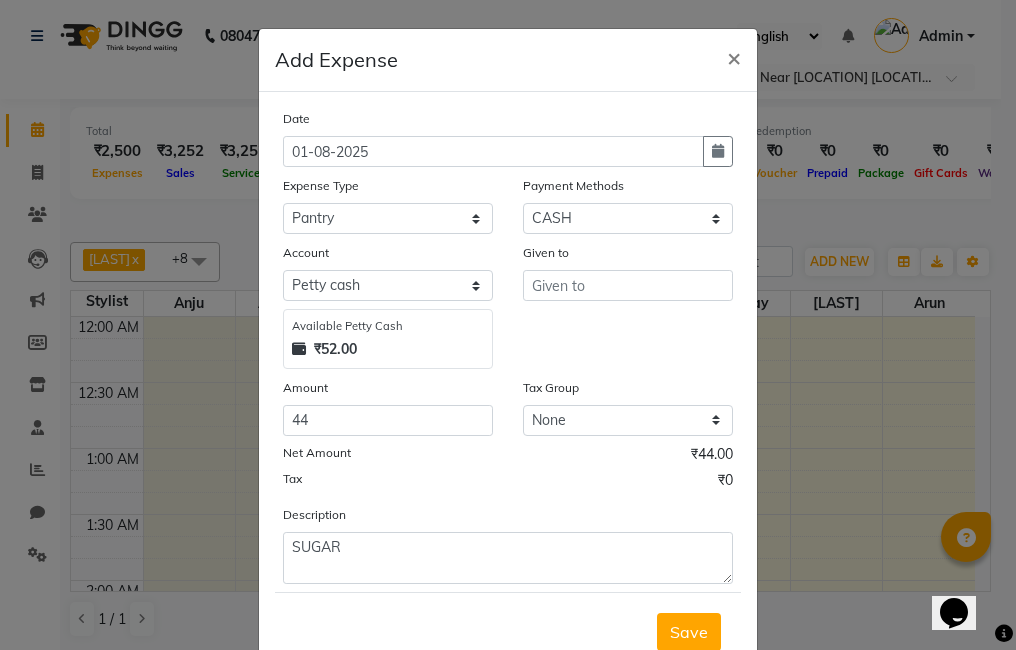 click on "Given to" 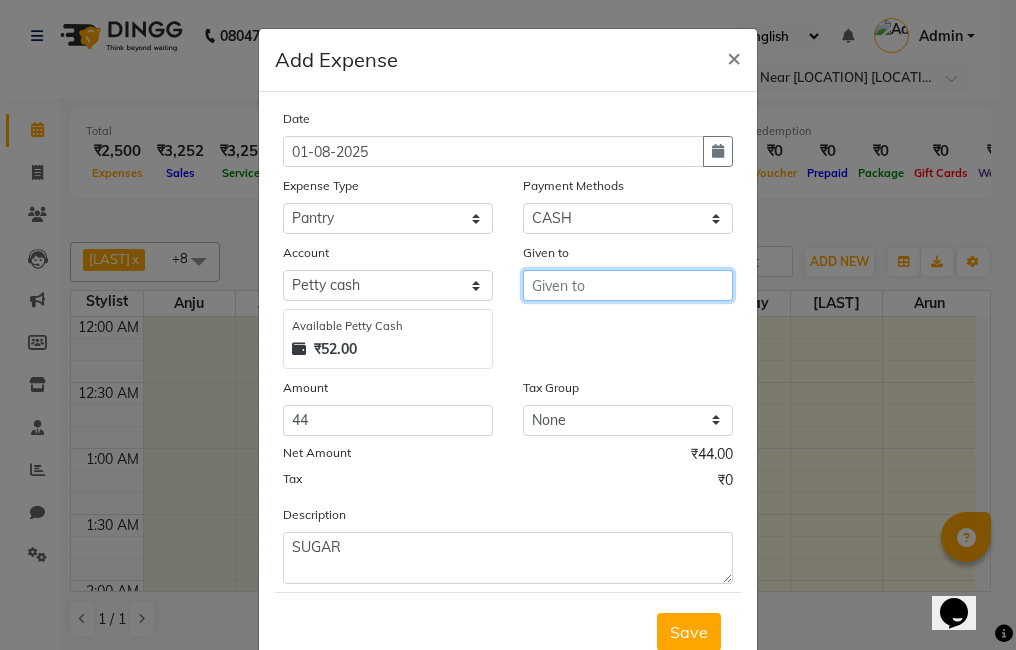 click at bounding box center (628, 285) 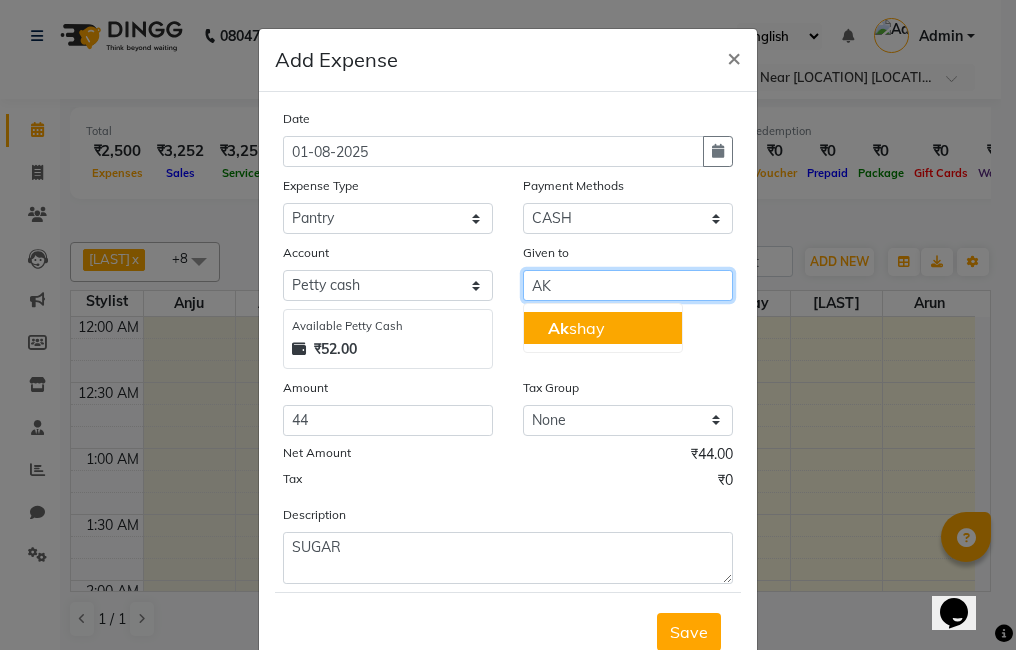 click on "Ak shay" at bounding box center (603, 328) 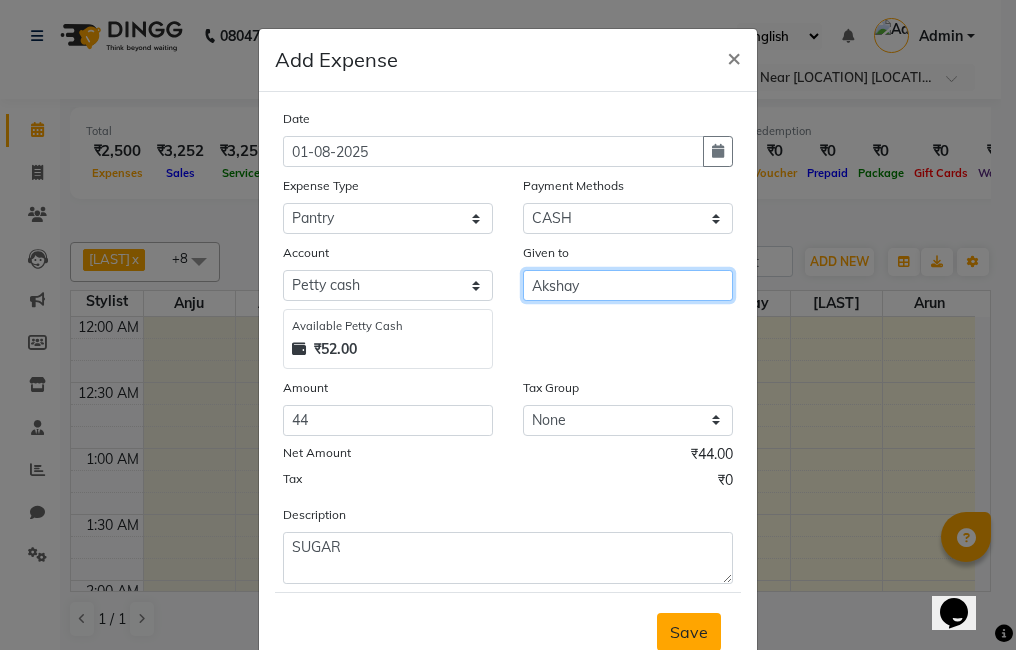 type on "Akshay" 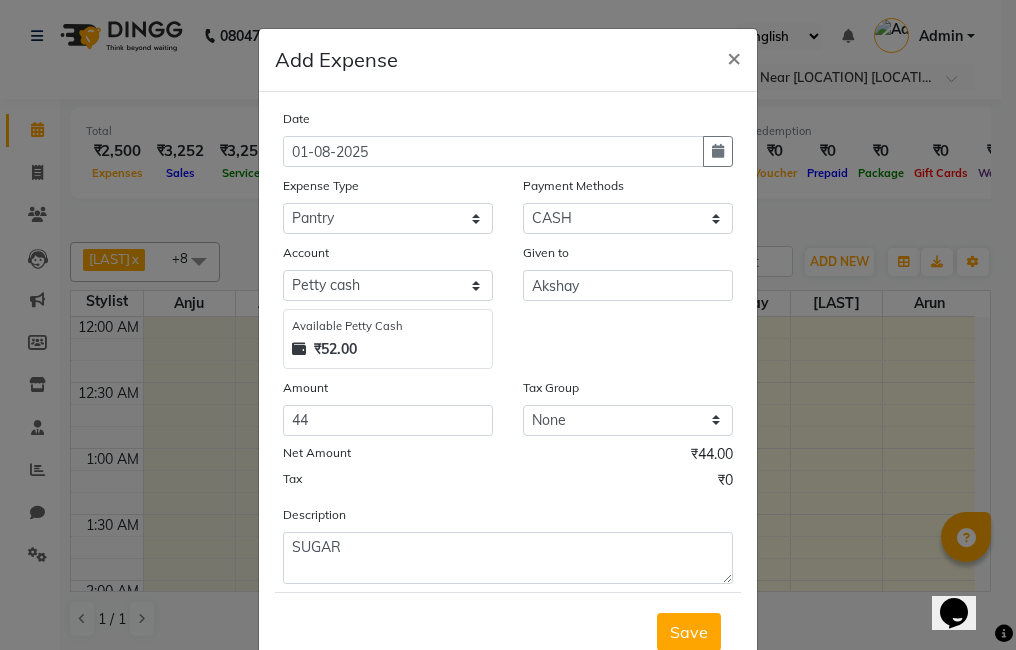 click on "Save" at bounding box center (689, 632) 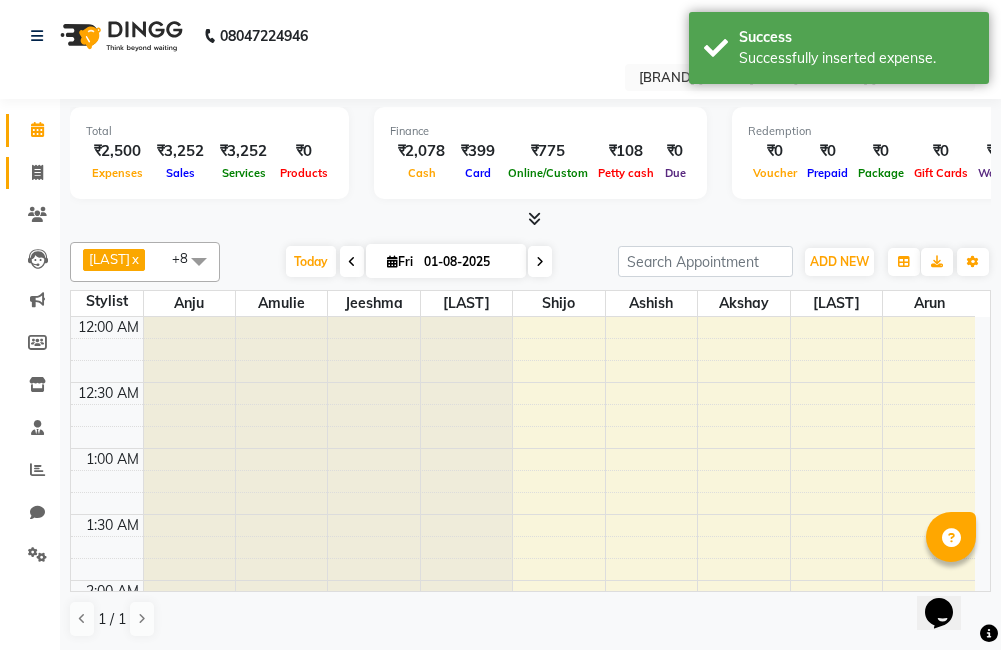 click on "Invoice" 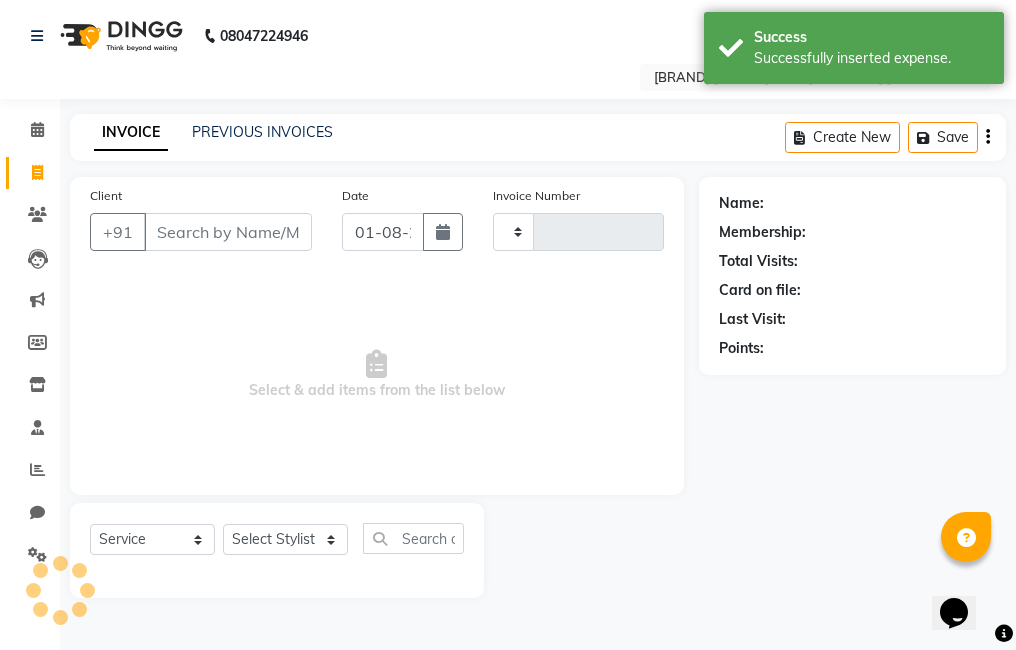 type on "1958" 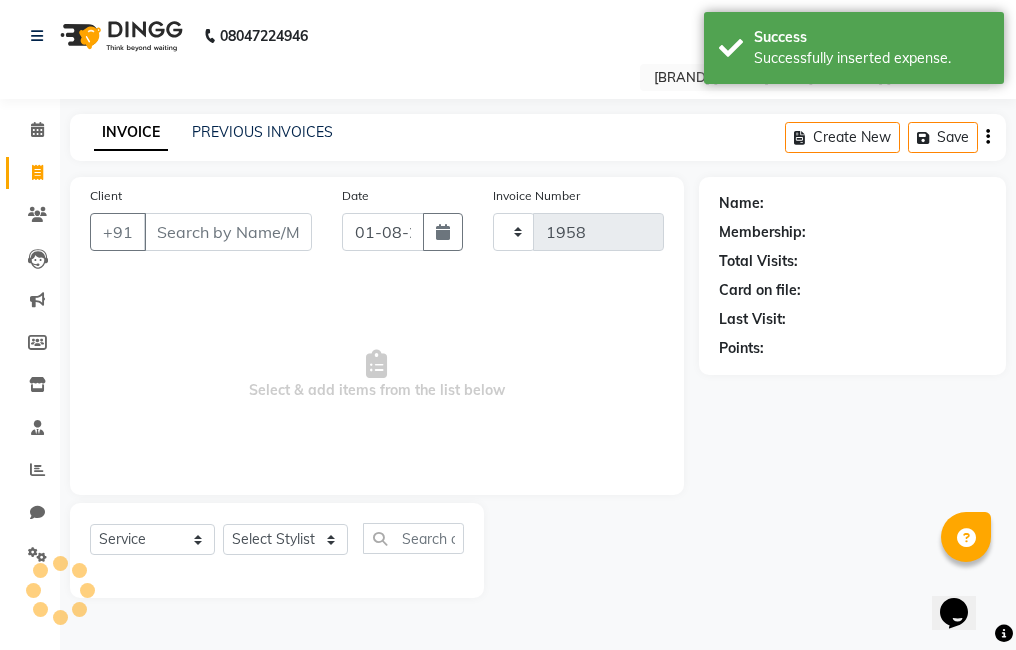 select on "7633" 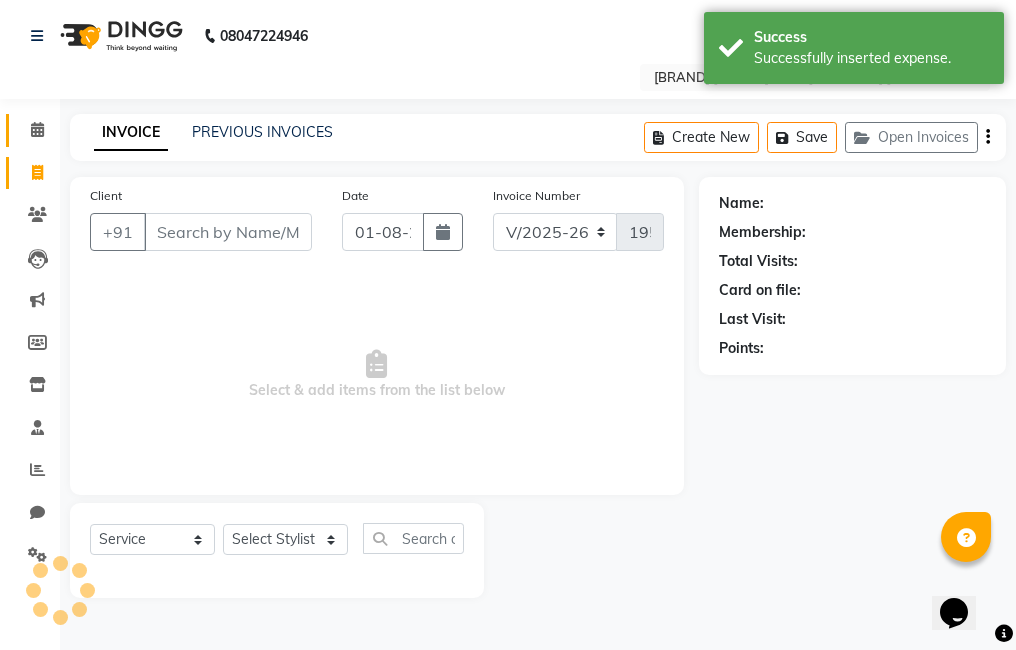 click 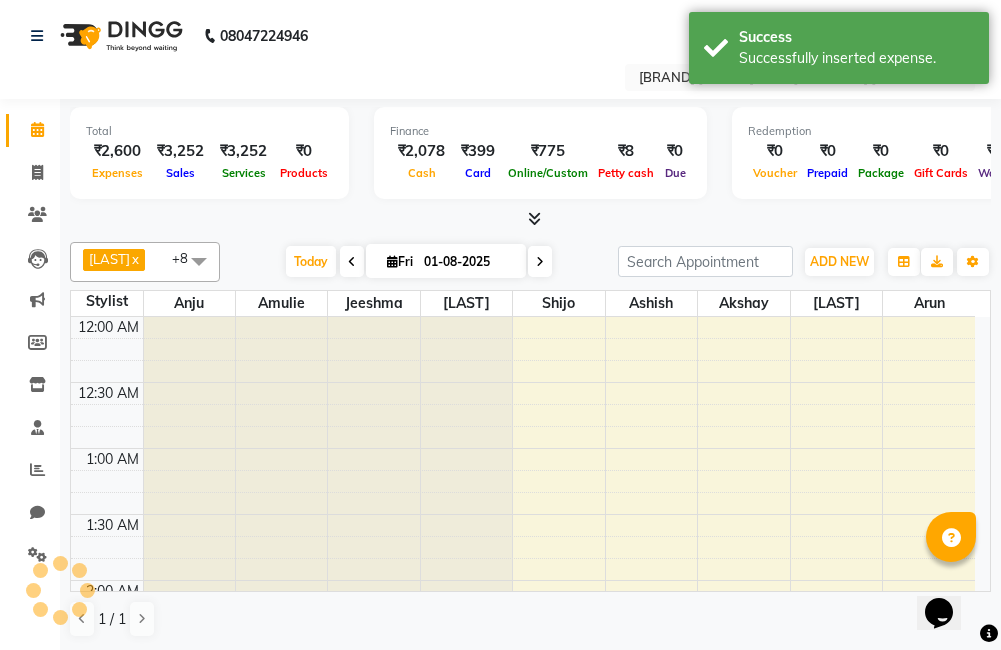 scroll, scrollTop: 793, scrollLeft: 0, axis: vertical 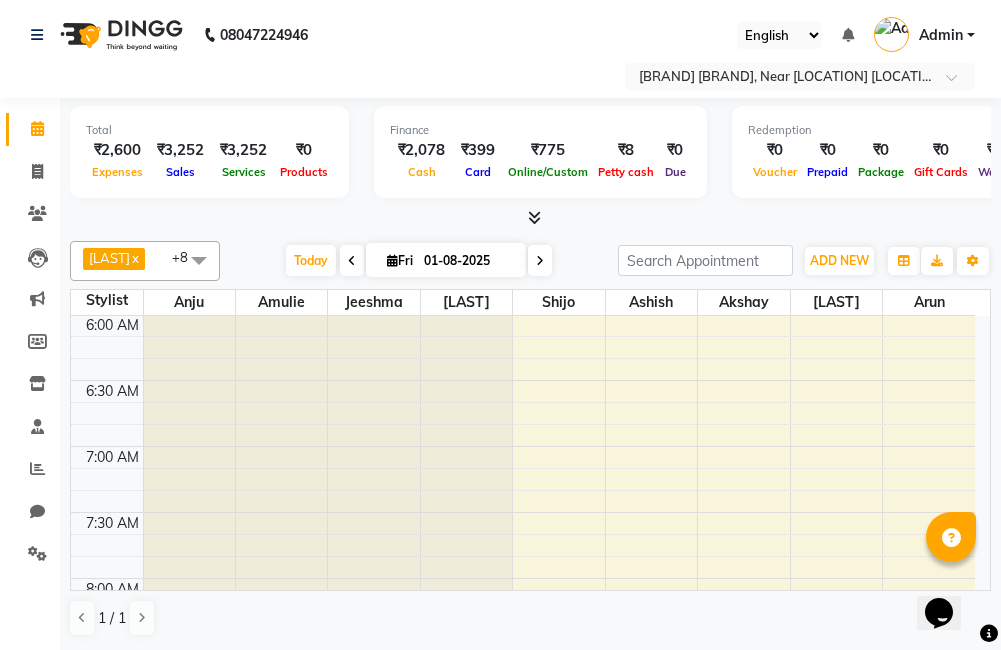 click at bounding box center [559, 457] 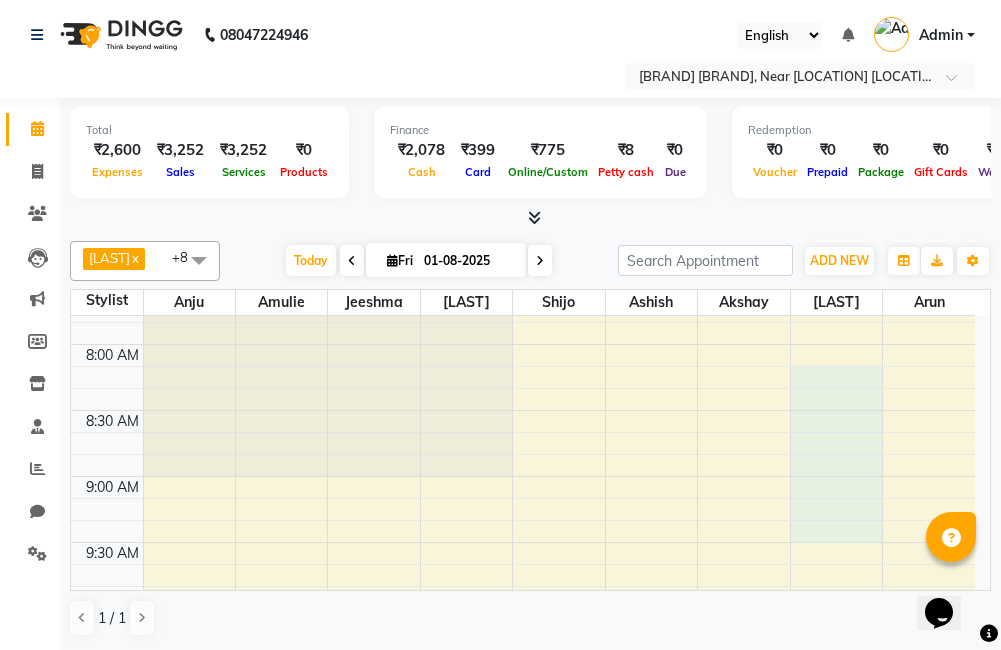 scroll, scrollTop: 1018, scrollLeft: 0, axis: vertical 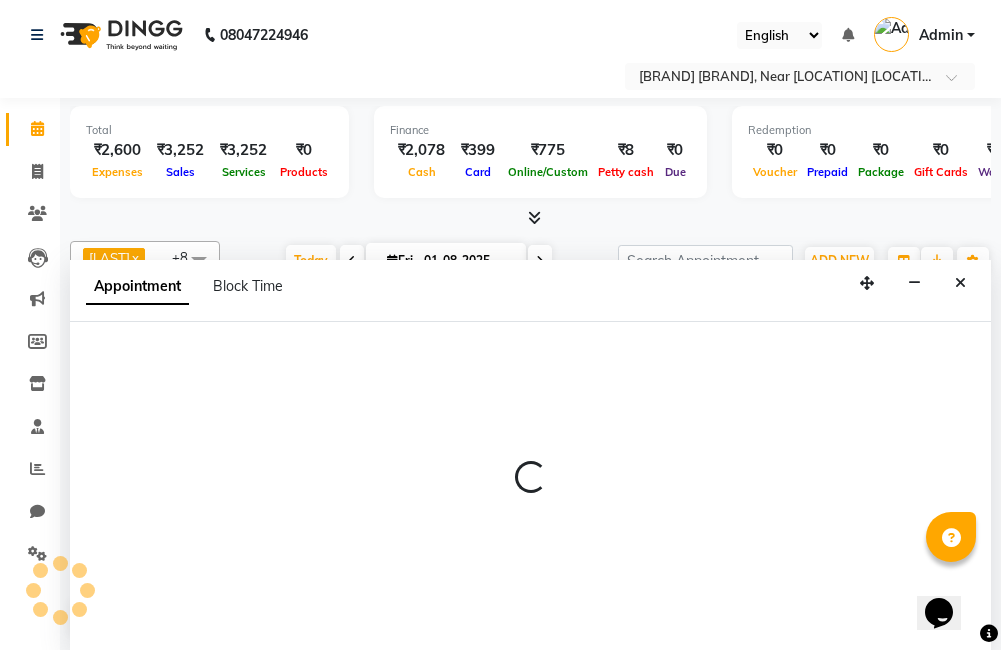 select on "85971" 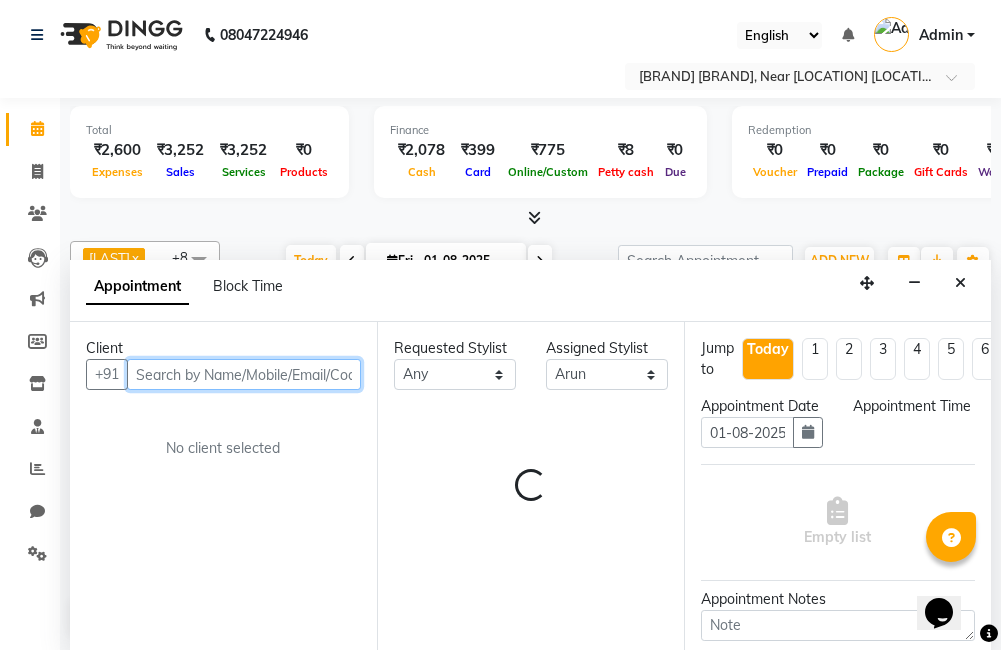 select on "465" 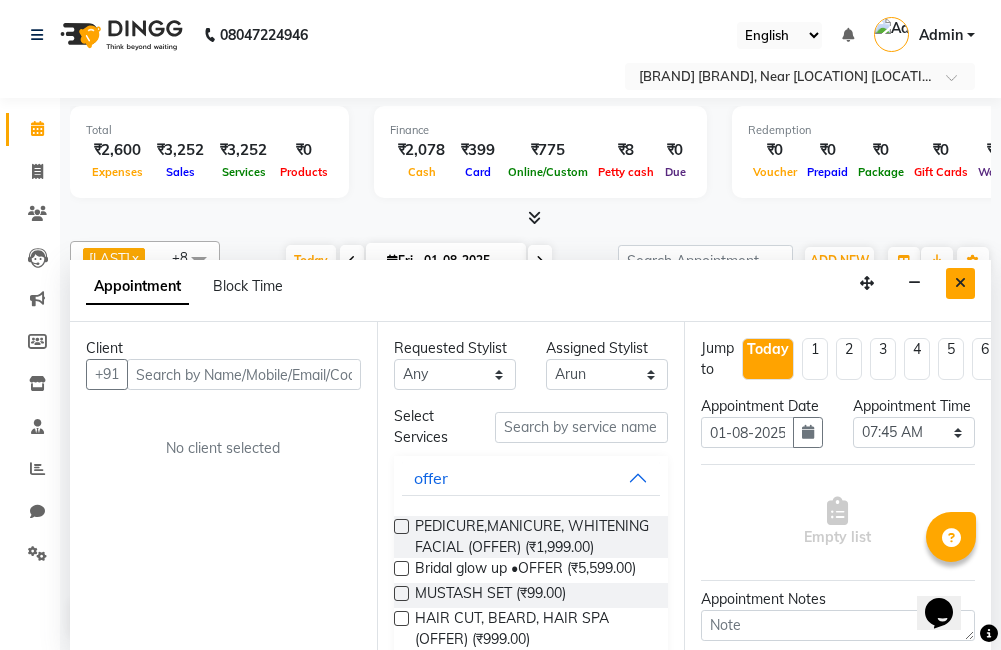click at bounding box center [960, 283] 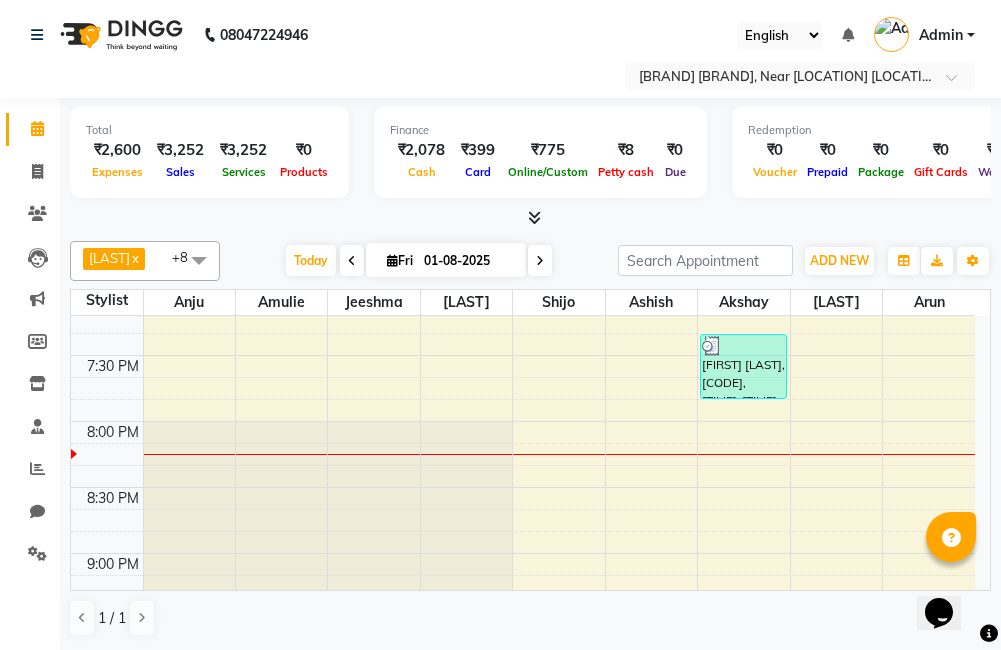 scroll, scrollTop: 2427, scrollLeft: 0, axis: vertical 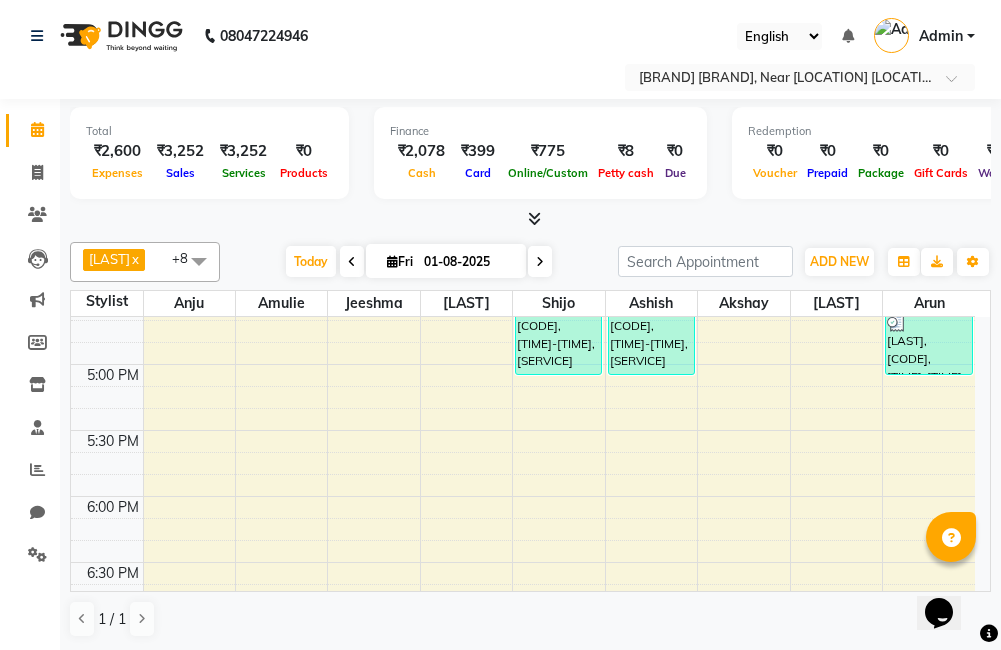 click on "[LAST], [CODE], [TIME]-[TIME], [SERVICE]" at bounding box center [929, 342] 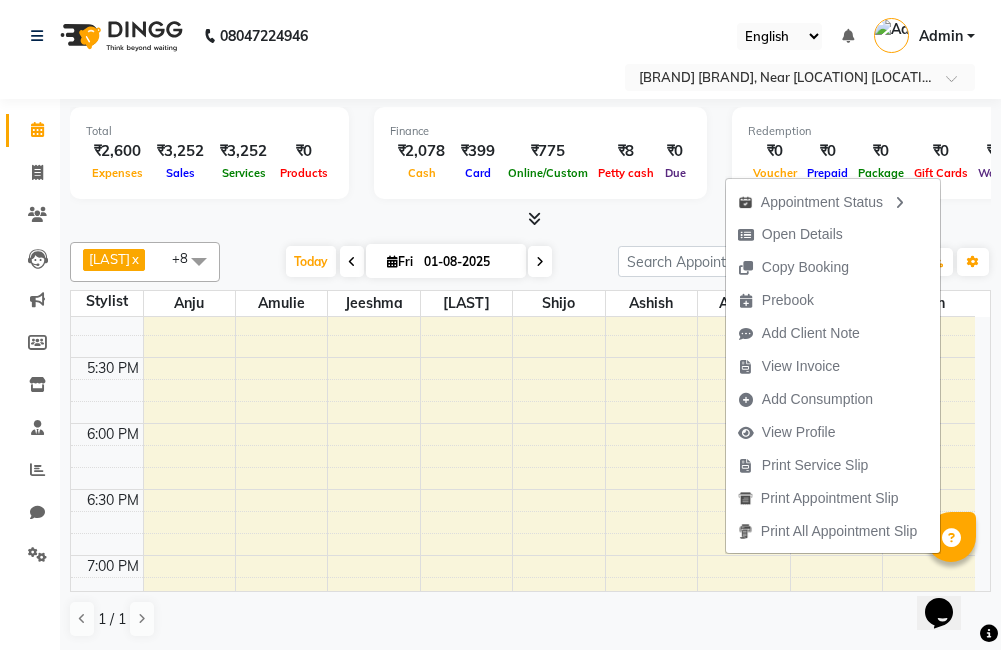 click on "Total  ₹2,600  Expenses ₹3,252  Sales ₹3,252  Services ₹0  Products Finance  ₹2,078  Cash ₹399  Card ₹775  Online/Custom ₹8 Petty cash ₹0 Due  Redemption  ₹0 Voucher ₹0 Prepaid ₹0 Package ₹0  Gift Cards ₹0  Wallet  Appointment  8 Completed 0 Upcoming 0 Ongoing 0 No show  Other sales  ₹0  Packages ₹0  Memberships ₹0  Vouchers ₹0  Prepaids ₹0  Gift Cards [LAST]  x [LAST]  x [LAST]  x [LAST]  x [LAST]  x [LAST]  x [LAST]  x [LAST] [LAST]  x [LAST] x +8 UnSelect All [LAST] [LAST] [LAST] [LAST] [LAST] [LAST] [LAST] [LAST] [LAST] Today  Fri [DATE] Toggle Dropdown Add Appointment Add Invoice Add Expense Add Attendance Add Client Add Transaction Toggle Dropdown Add Appointment Add Invoice Add Expense Add Attendance Add Client ADD NEW Toggle Dropdown Add Appointment Add Invoice Add Expense Add Attendance Add Client Add Transaction [LAST]  x [LAST]  x [LAST]  x [LAST]  x [LAST]  x [LAST]  x [LAST]  x [LAST] [LAST]  x +8 UnSelect All [LAST] [LAST] [LAST] [LAST] [LAST] [LAST] [LAST] [LAST] [LAST]" 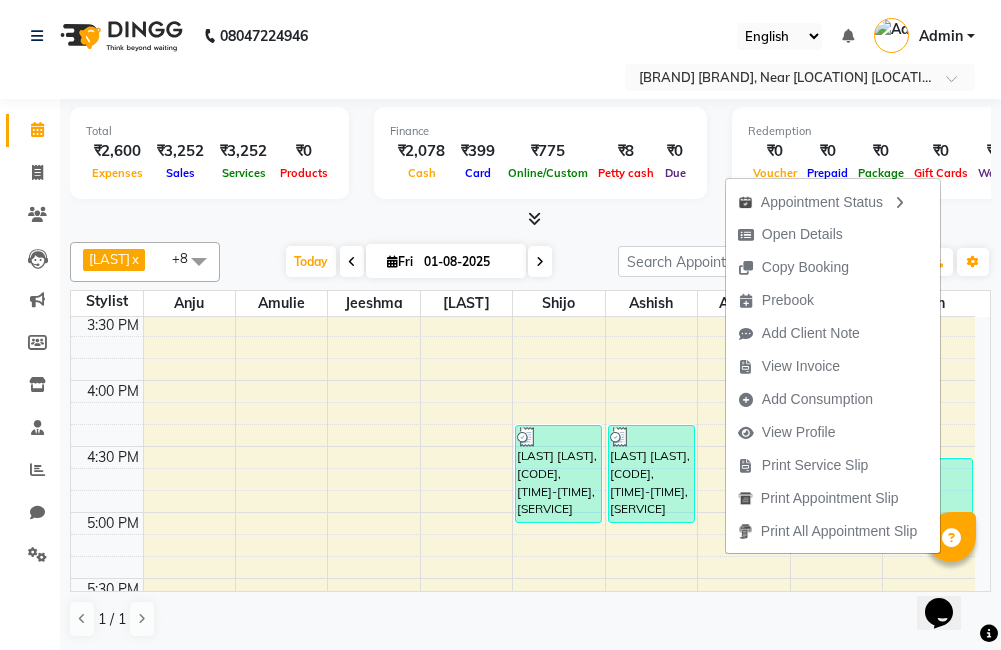 click on "Total  ₹2,600  Expenses ₹3,252  Sales ₹3,252  Services ₹0  Products Finance  ₹2,078  Cash ₹399  Card ₹775  Online/Custom ₹8 Petty cash ₹0 Due  Redemption  ₹0 Voucher ₹0 Prepaid ₹0 Package ₹0  Gift Cards ₹0  Wallet  Appointment  8 Completed 0 Upcoming 0 Ongoing 0 No show  Other sales  ₹0  Packages ₹0  Memberships ₹0  Vouchers ₹0  Prepaids ₹0  Gift Cards [LAST]  x [LAST]  x [LAST]  x [LAST]  x [LAST]  x [LAST]  x [LAST]  x [LAST] [LAST]  x [LAST] x +8 UnSelect All [LAST] [LAST] [LAST] [LAST] [LAST] [LAST] [LAST] [LAST] [LAST] Today  Fri [DATE] Toggle Dropdown Add Appointment Add Invoice Add Expense Add Attendance Add Client Add Transaction Toggle Dropdown Add Appointment Add Invoice Add Expense Add Attendance Add Client ADD NEW Toggle Dropdown Add Appointment Add Invoice Add Expense Add Attendance Add Client Add Transaction [LAST]  x [LAST]  x [LAST]  x [LAST]  x [LAST]  x [LAST]  x [LAST]  x [LAST] [LAST]  x +8 UnSelect All [LAST] [LAST] [LAST] [LAST] [LAST] [LAST] [LAST] [LAST] [LAST]" 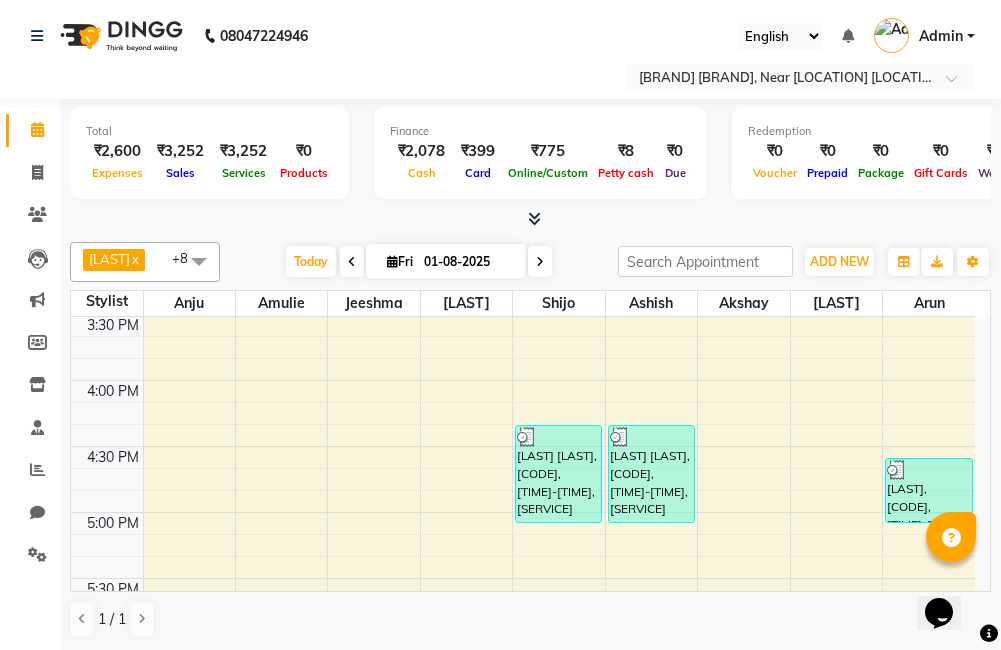 scroll, scrollTop: 2047, scrollLeft: 0, axis: vertical 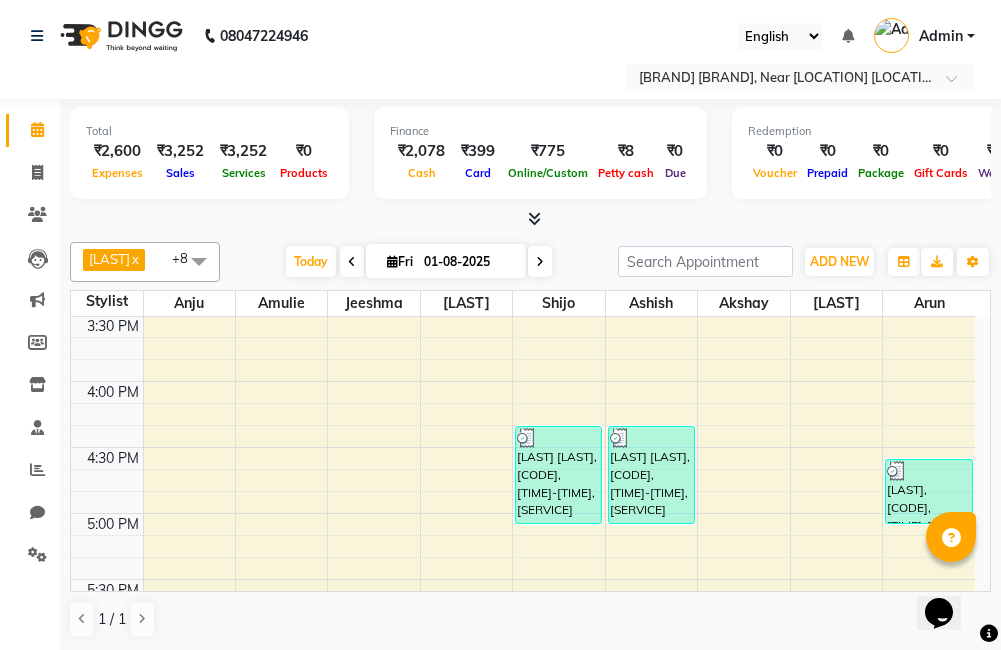 click on "Total  ₹2,600  Expenses ₹3,252  Sales ₹3,252  Services ₹0  Products Finance  ₹2,078  Cash ₹399  Card ₹775  Online/Custom ₹8 Petty cash ₹0 Due  Redemption  ₹0 Voucher ₹0 Prepaid ₹0 Package ₹0  Gift Cards ₹0  Wallet  Appointment  8 Completed 0 Upcoming 0 Ongoing 0 No show  Other sales  ₹0  Packages ₹0  Memberships ₹0  Vouchers ₹0  Prepaids ₹0  Gift Cards [LAST]  x [LAST]  x [LAST]  x [LAST]  x [LAST]  x [LAST]  x [LAST]  x [LAST] [LAST]  x [LAST] x +8 UnSelect All [LAST] [LAST] [LAST] [LAST] [LAST] [LAST] [LAST] [LAST] [LAST] Today  Fri [DATE] Toggle Dropdown Add Appointment Add Invoice Add Expense Add Attendance Add Client Add Transaction Toggle Dropdown Add Appointment Add Invoice Add Expense Add Attendance Add Client ADD NEW Toggle Dropdown Add Appointment Add Invoice Add Expense Add Attendance Add Client Add Transaction [LAST]  x [LAST]  x [LAST]  x [LAST]  x [LAST]  x [LAST]  x [LAST]  x [LAST] [LAST]  x +8 UnSelect All [LAST] [LAST] [LAST] [LAST] [LAST] [LAST] [LAST] [LAST] [LAST]" 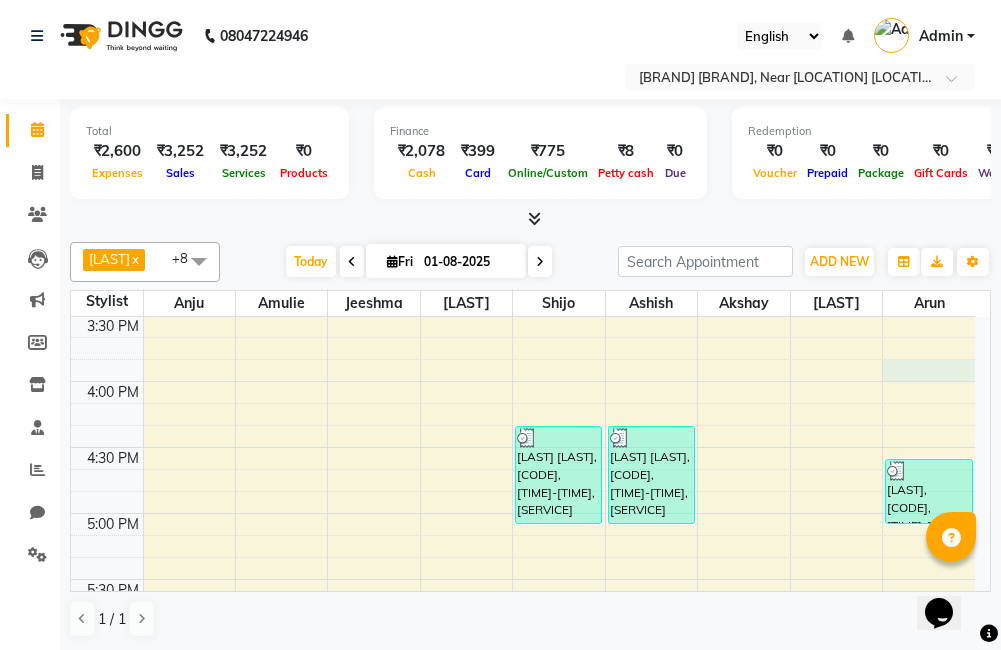 select on "85971" 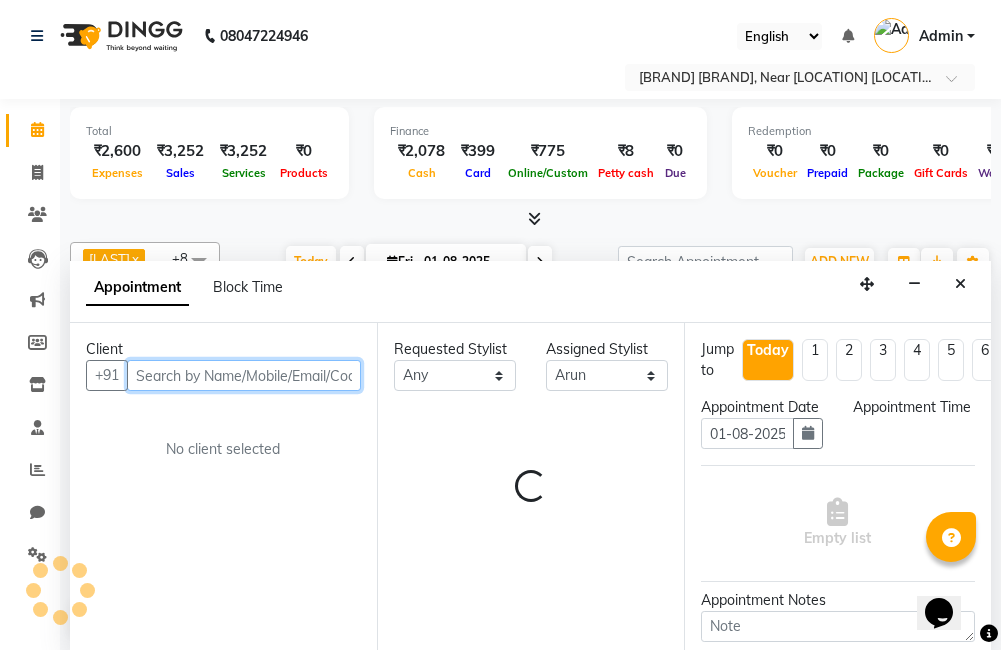 select on "945" 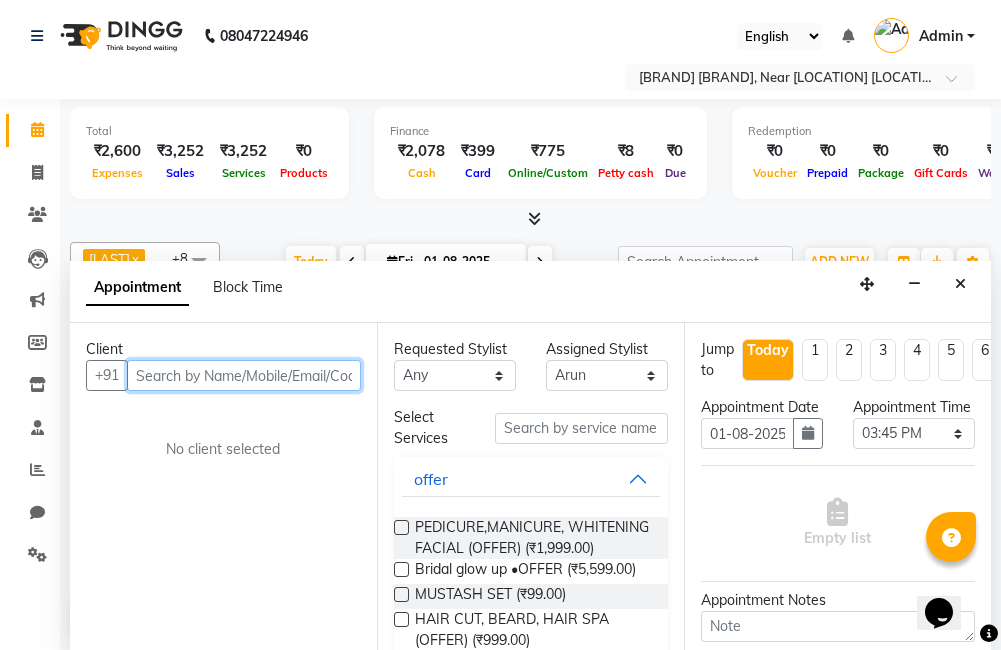scroll, scrollTop: 1, scrollLeft: 0, axis: vertical 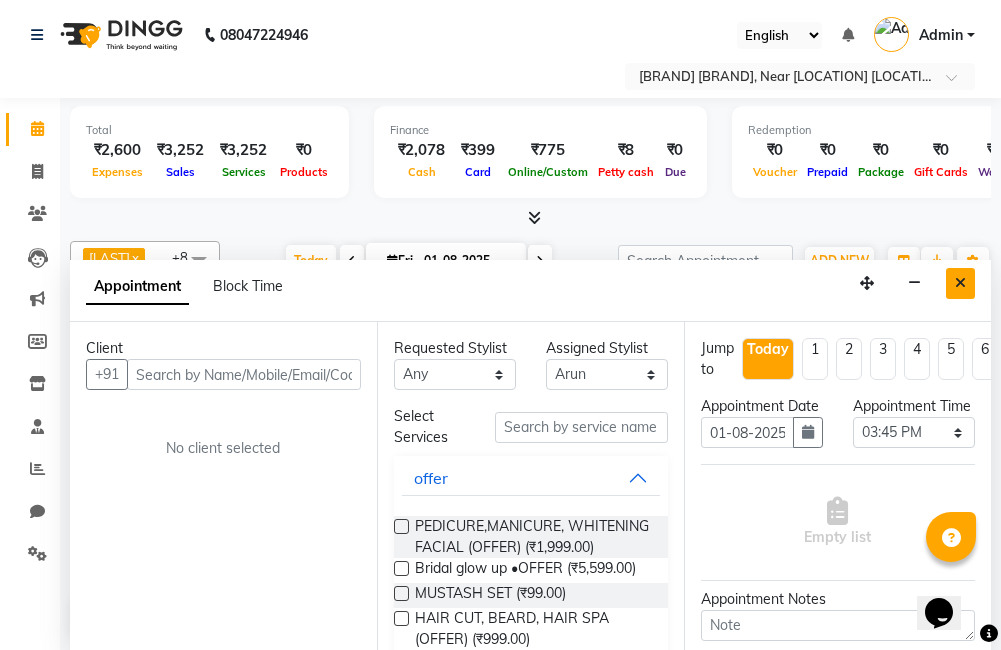click at bounding box center (960, 283) 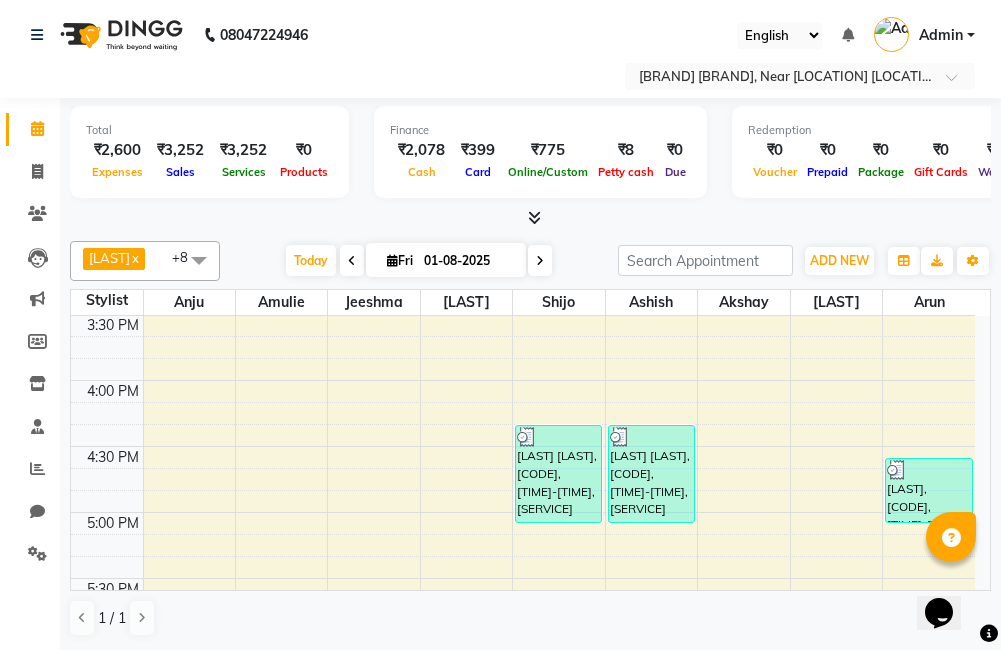 click at bounding box center (897, 470) 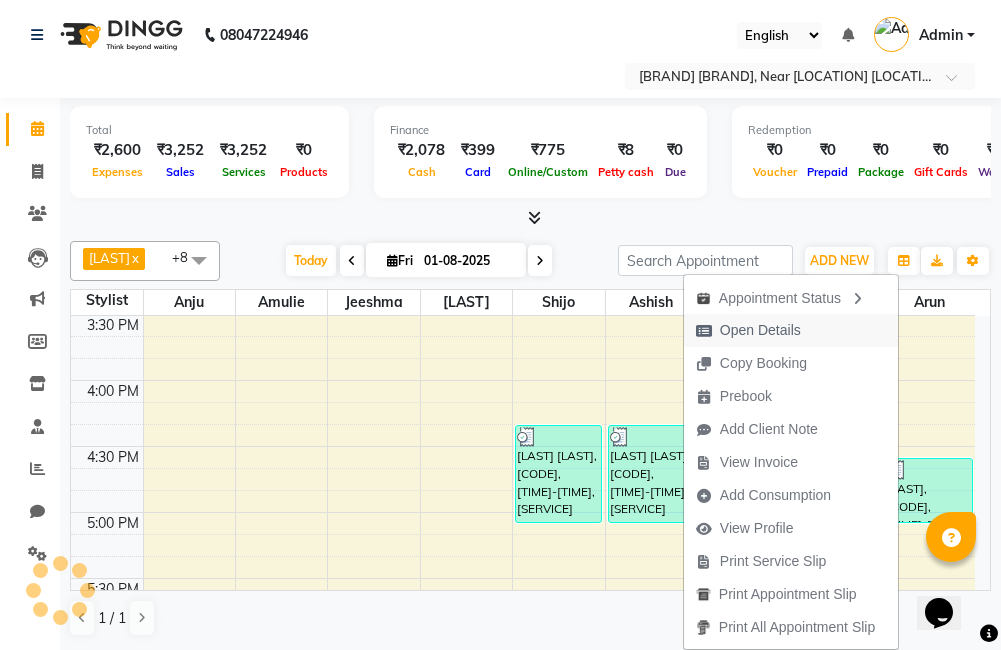 click on "Open Details" at bounding box center (791, 330) 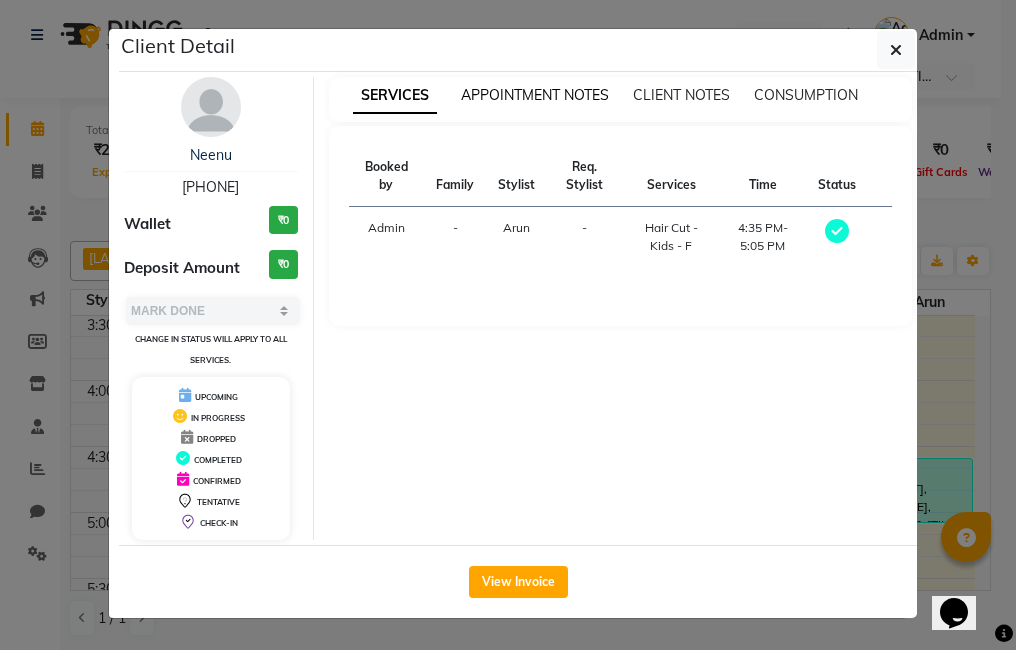 click on "APPOINTMENT NOTES" at bounding box center [535, 95] 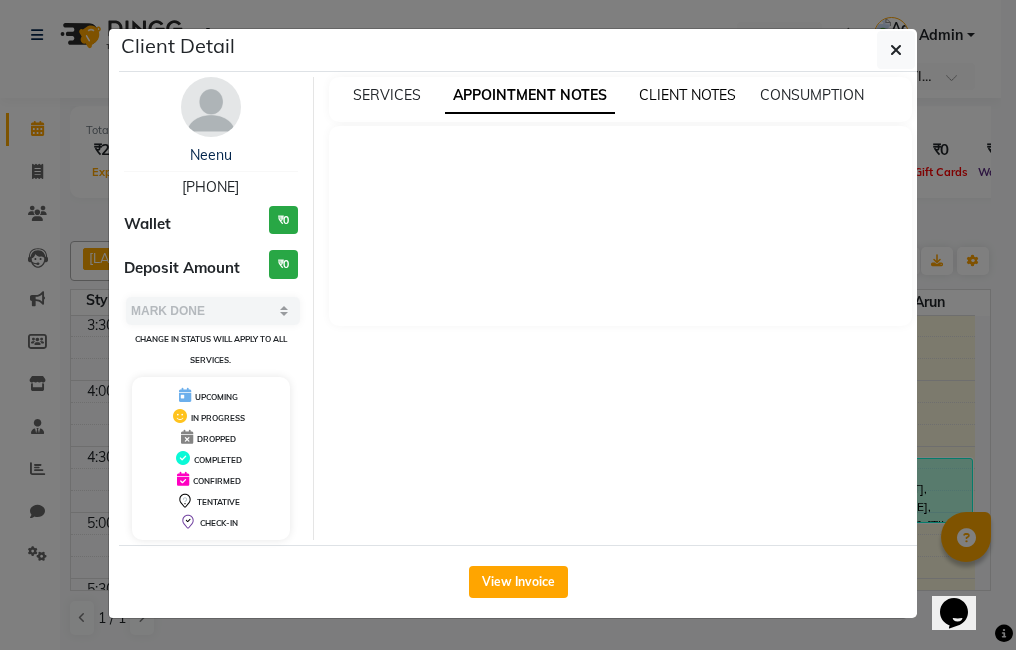 click on "CLIENT NOTES" at bounding box center (687, 95) 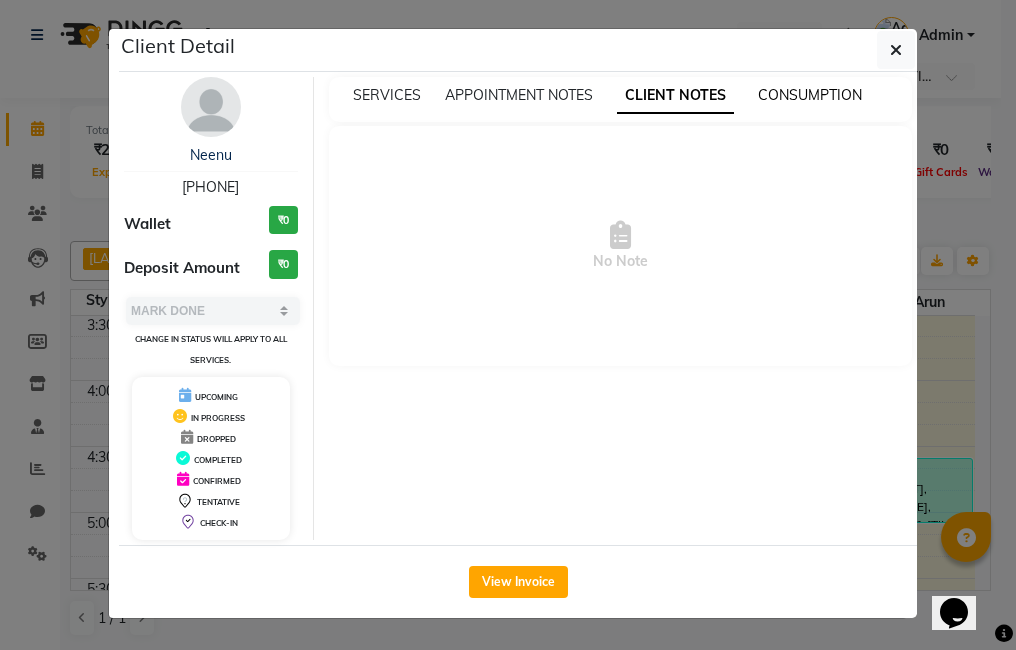 click on "CONSUMPTION" at bounding box center (810, 95) 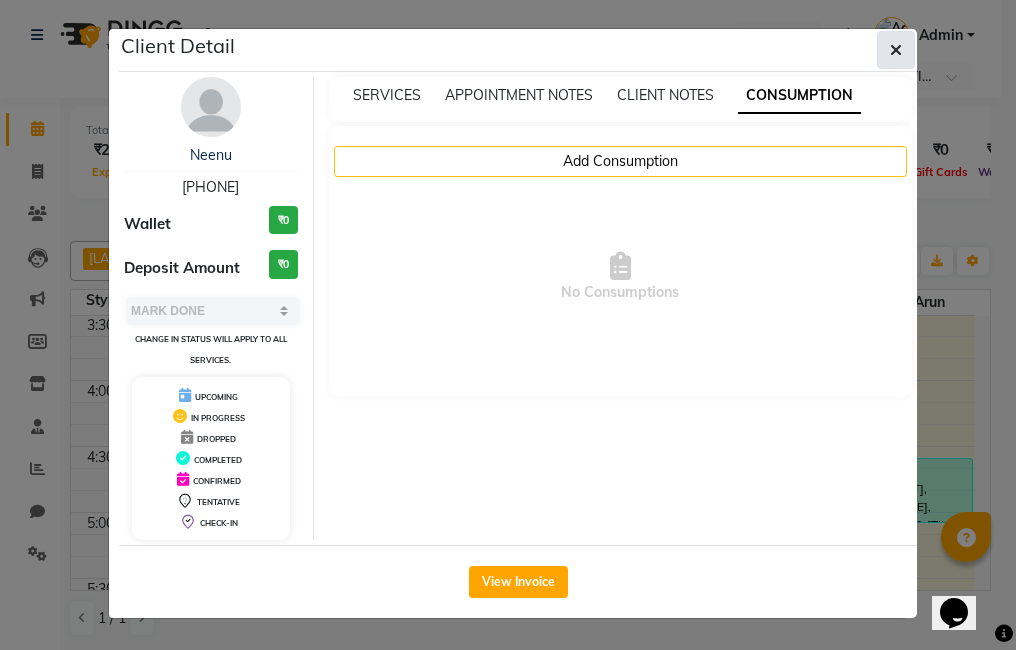 click 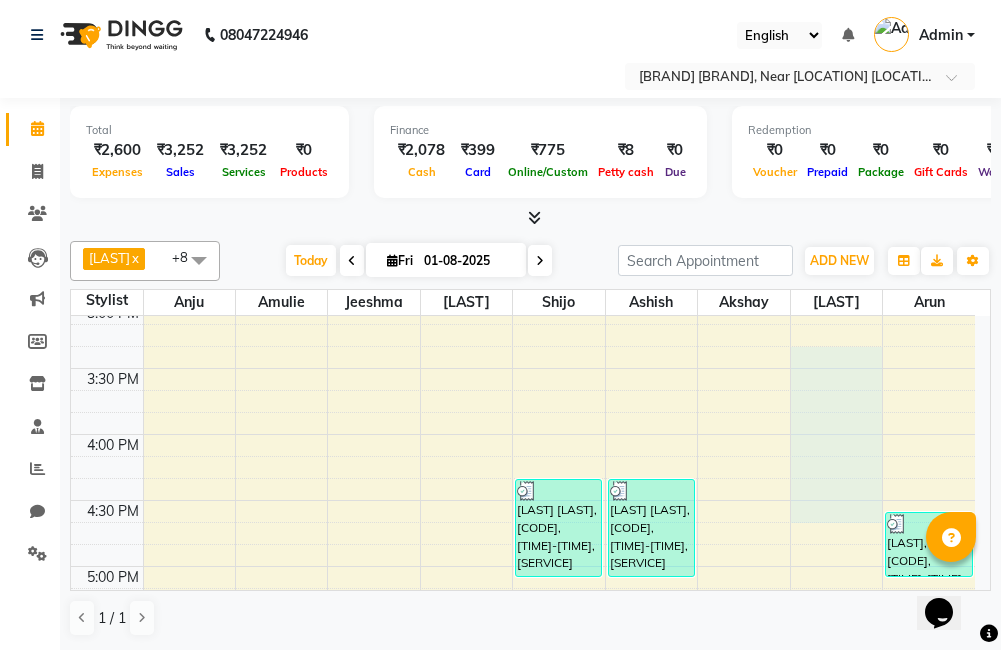select on "85969" 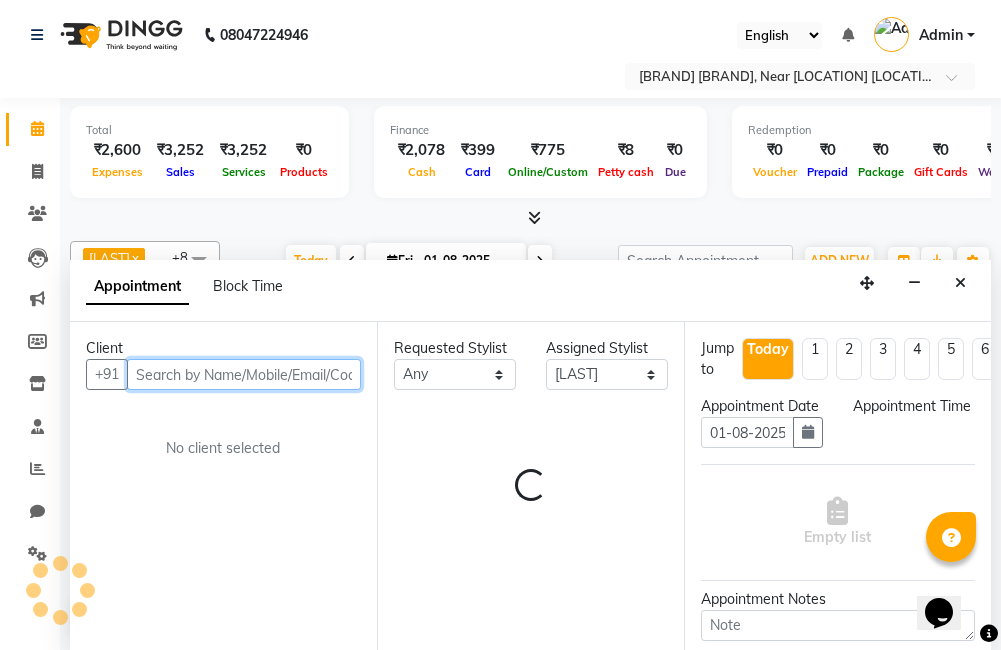 select on "885" 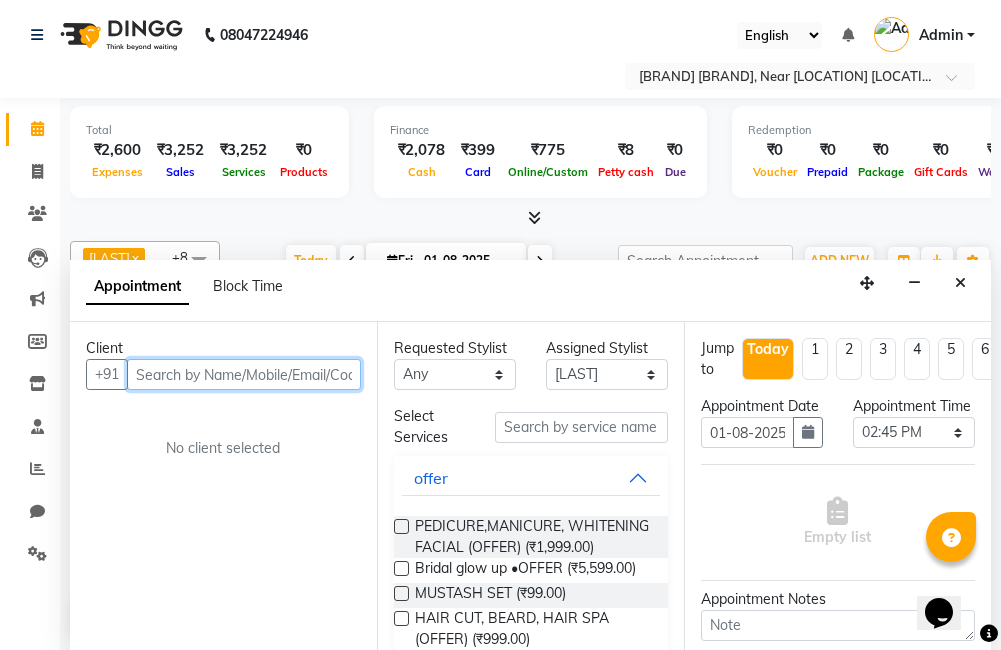 scroll, scrollTop: 1963, scrollLeft: 0, axis: vertical 